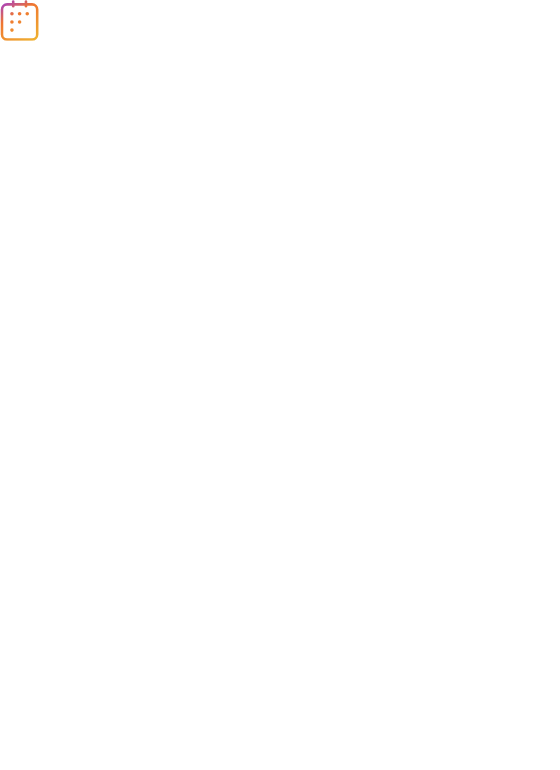 scroll, scrollTop: 0, scrollLeft: 0, axis: both 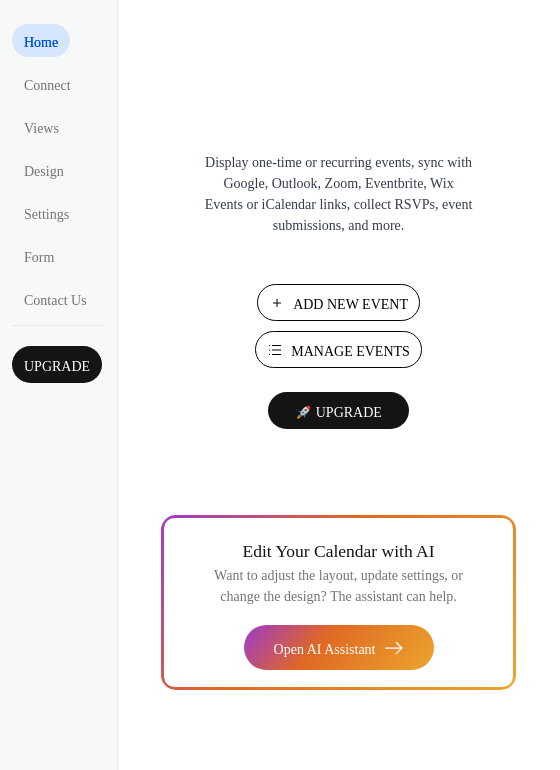 click on "Manage Events" at bounding box center [350, 351] 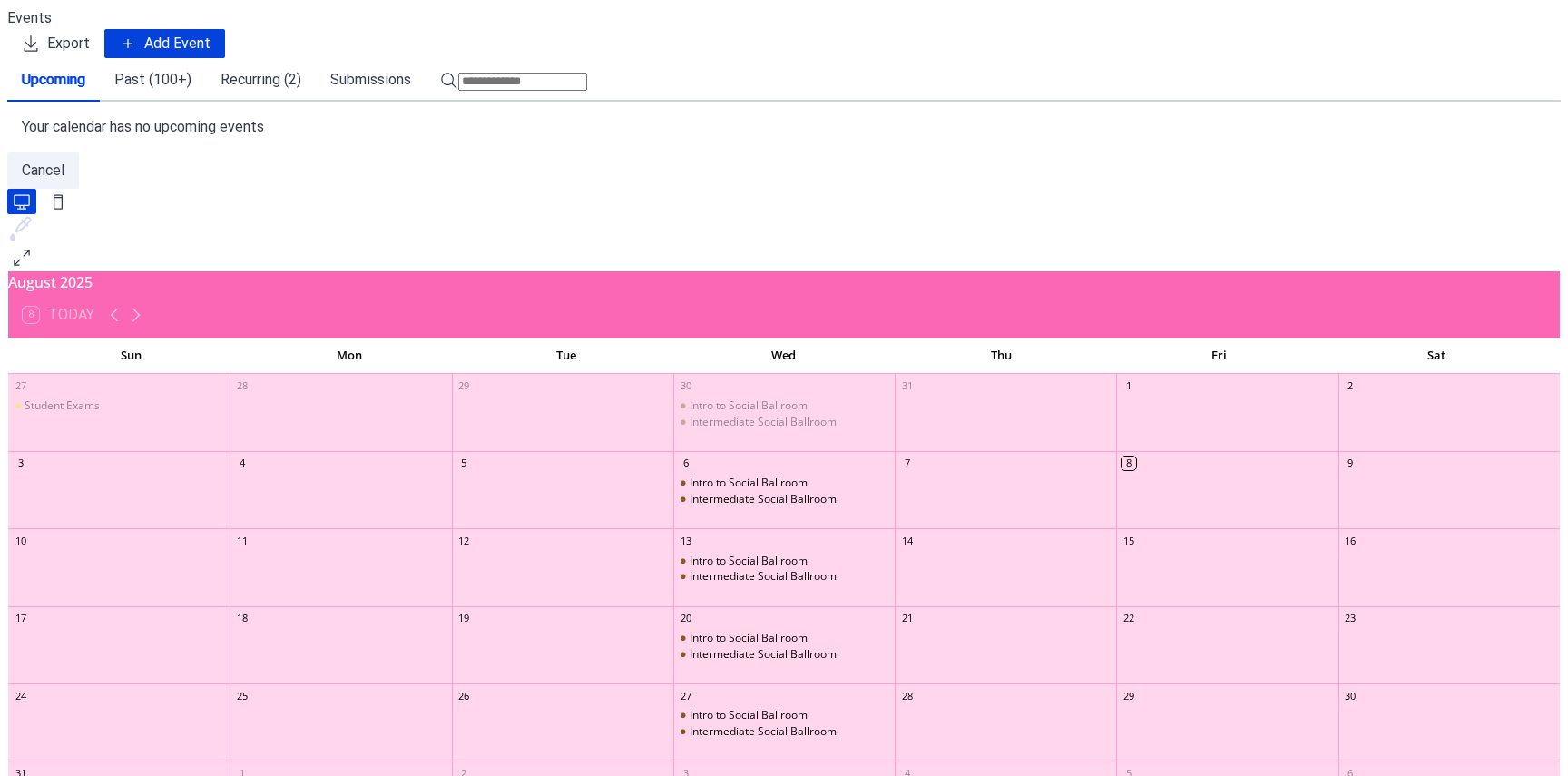 scroll, scrollTop: 0, scrollLeft: 0, axis: both 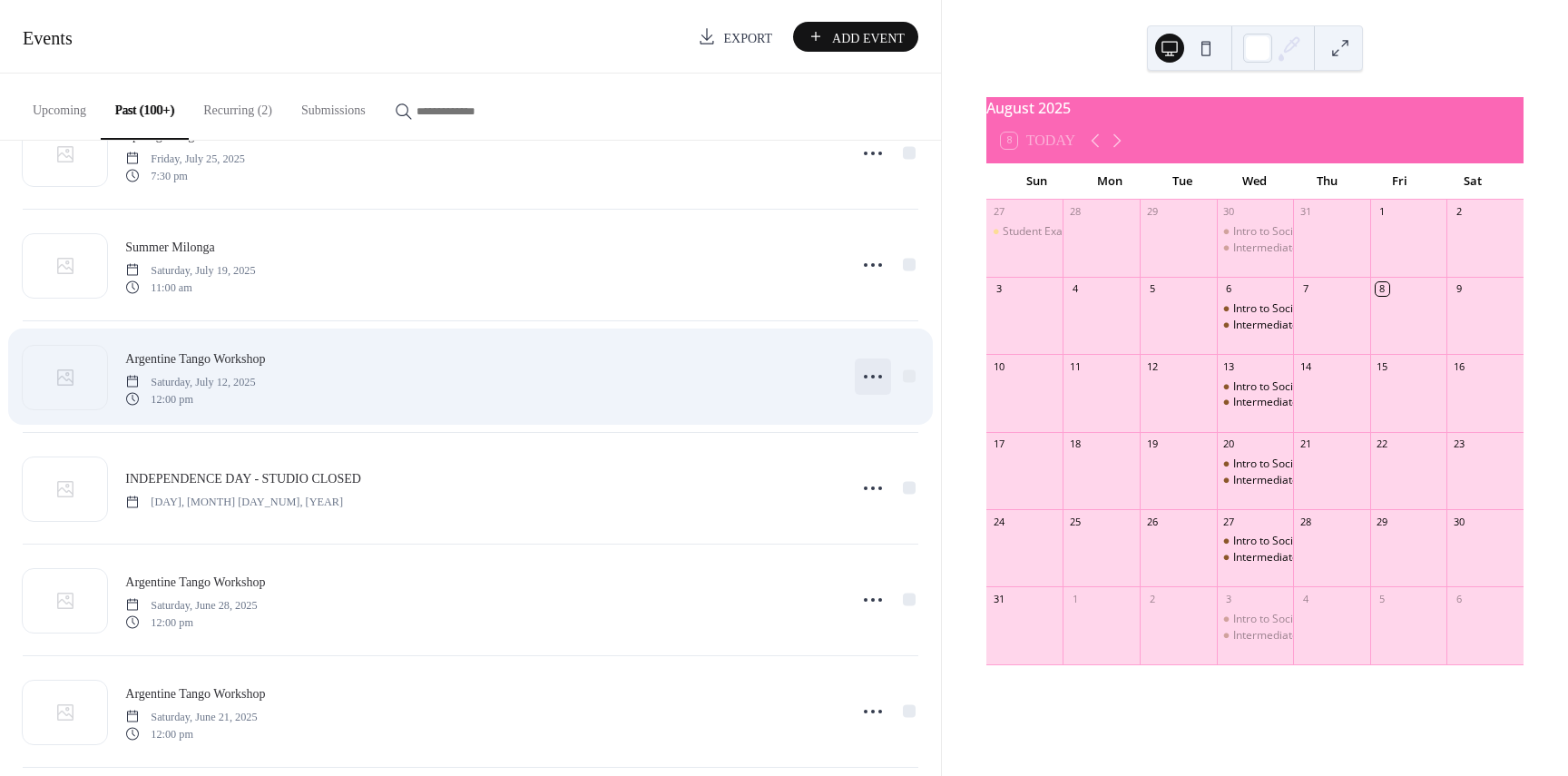 click 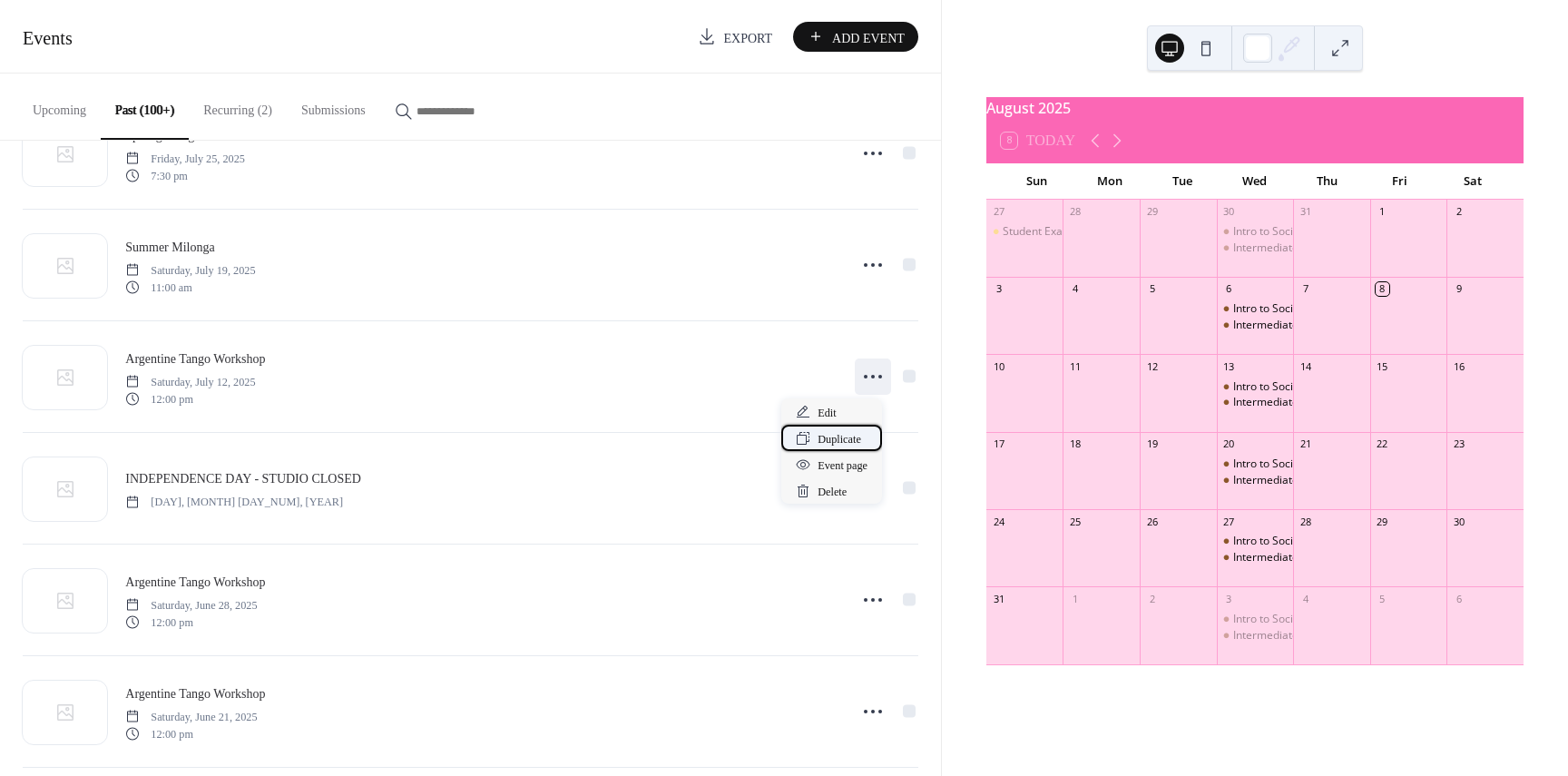 click on "Duplicate" at bounding box center [839, 439] 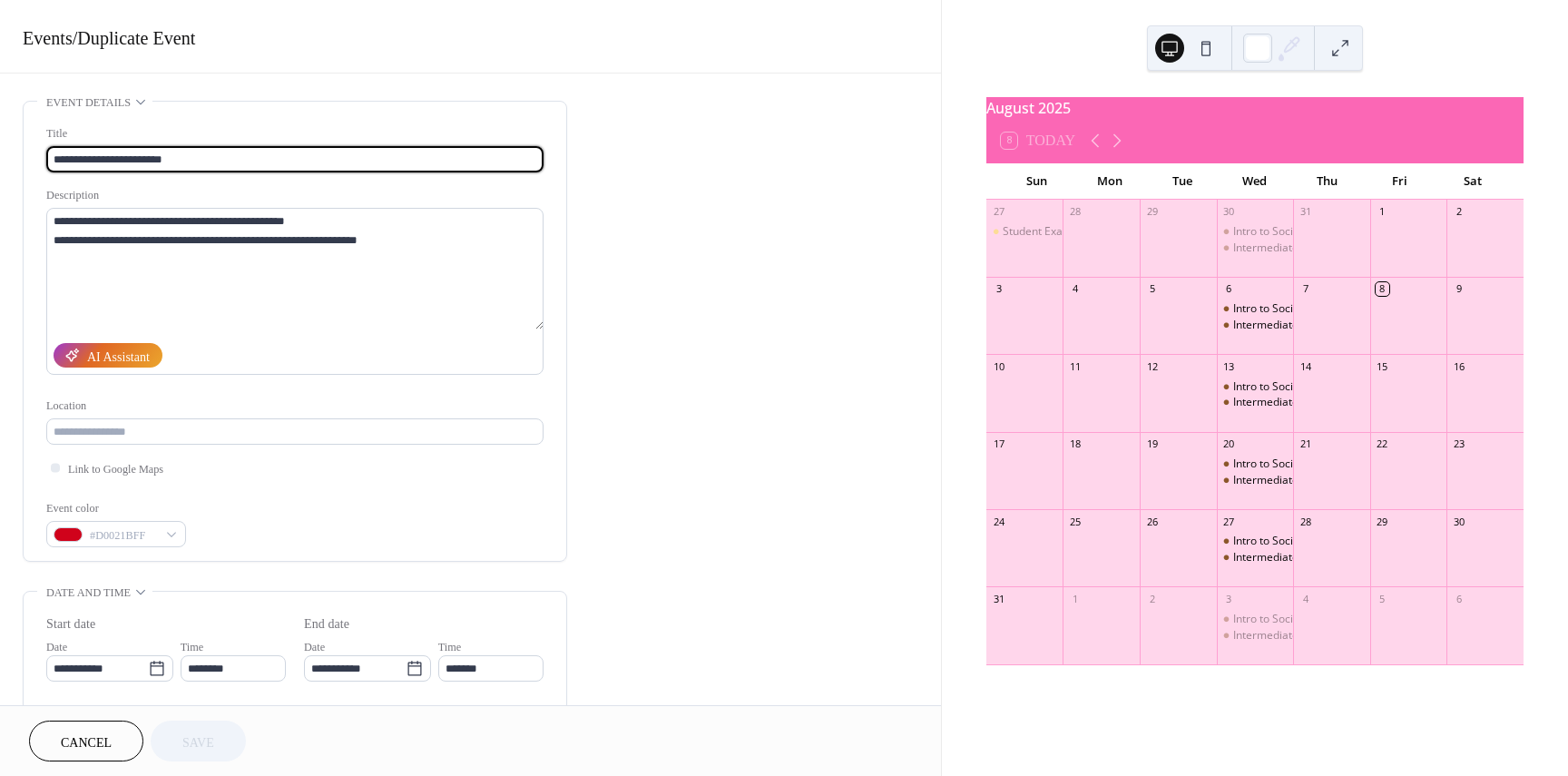 scroll, scrollTop: 91, scrollLeft: 0, axis: vertical 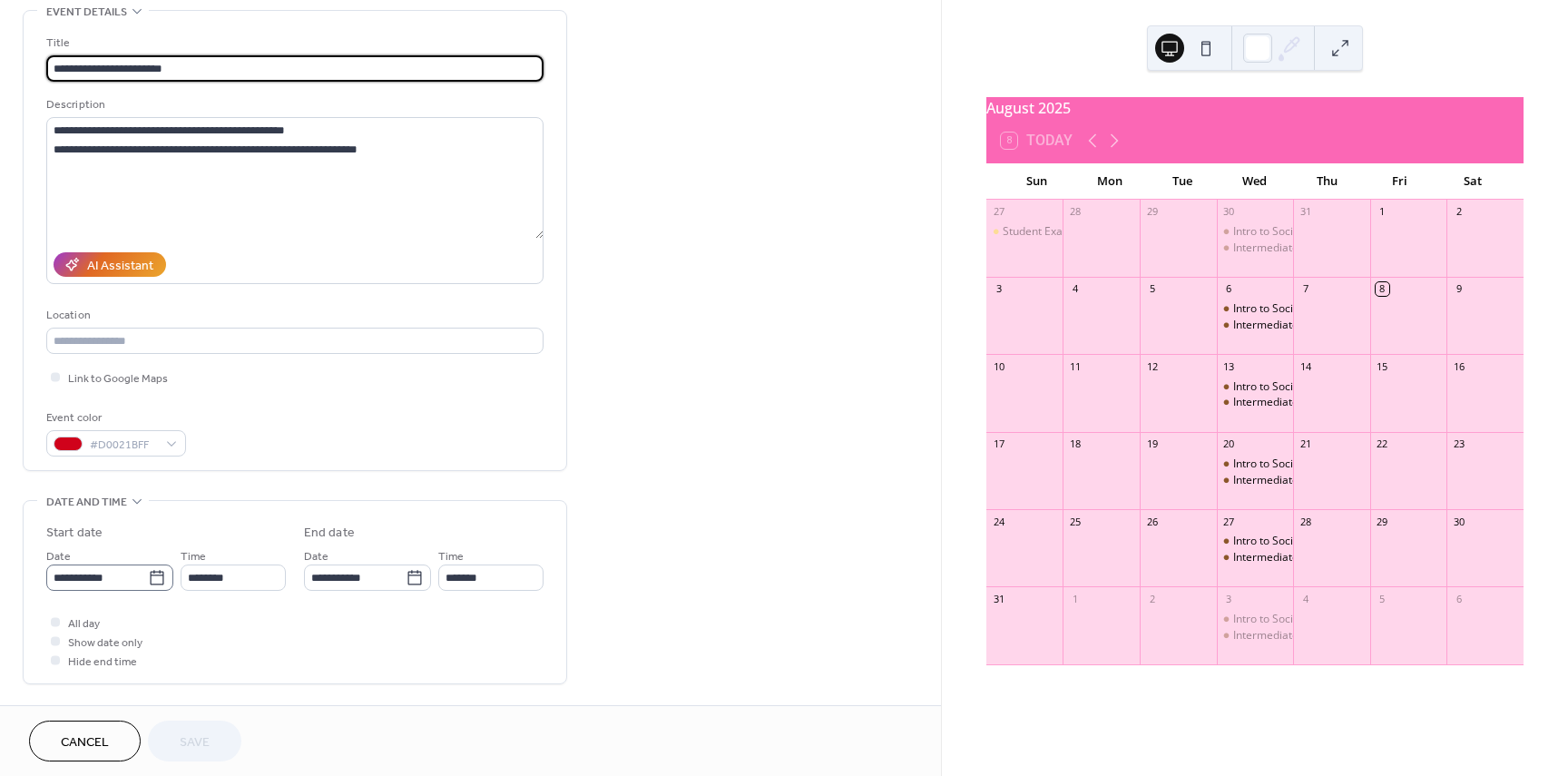 click 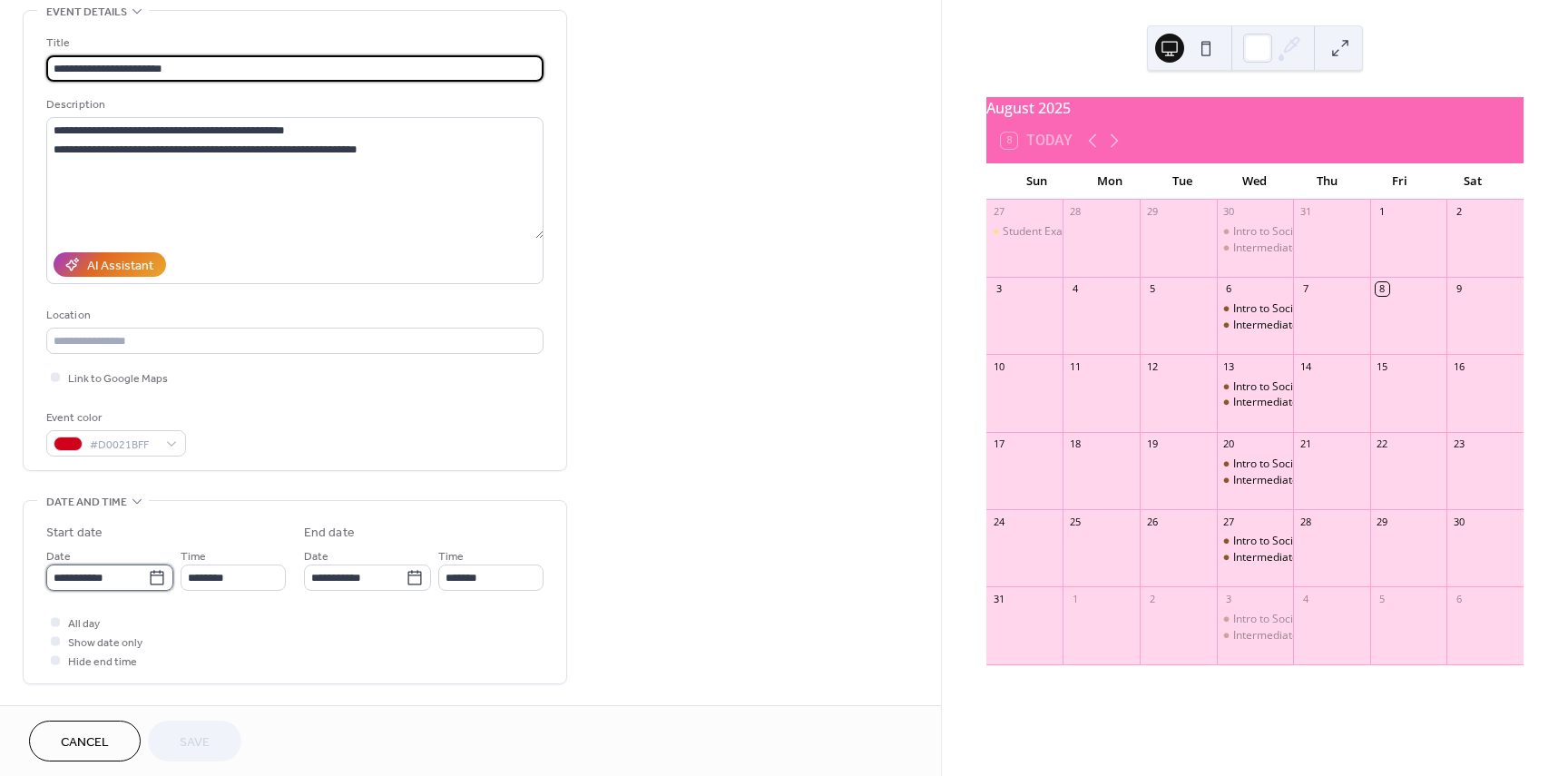 click on "**********" at bounding box center (97, 577) 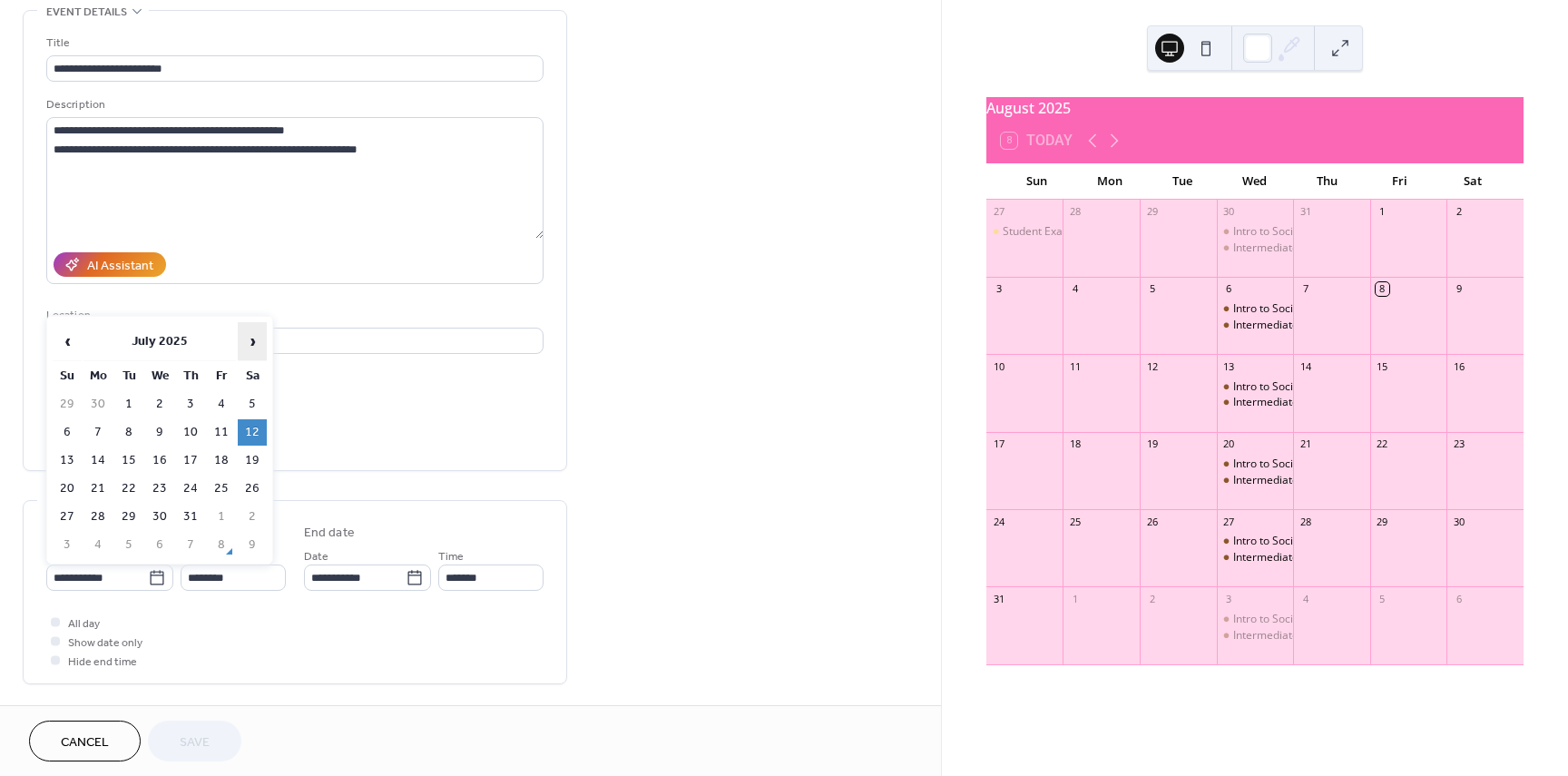click on "›" at bounding box center (252, 341) 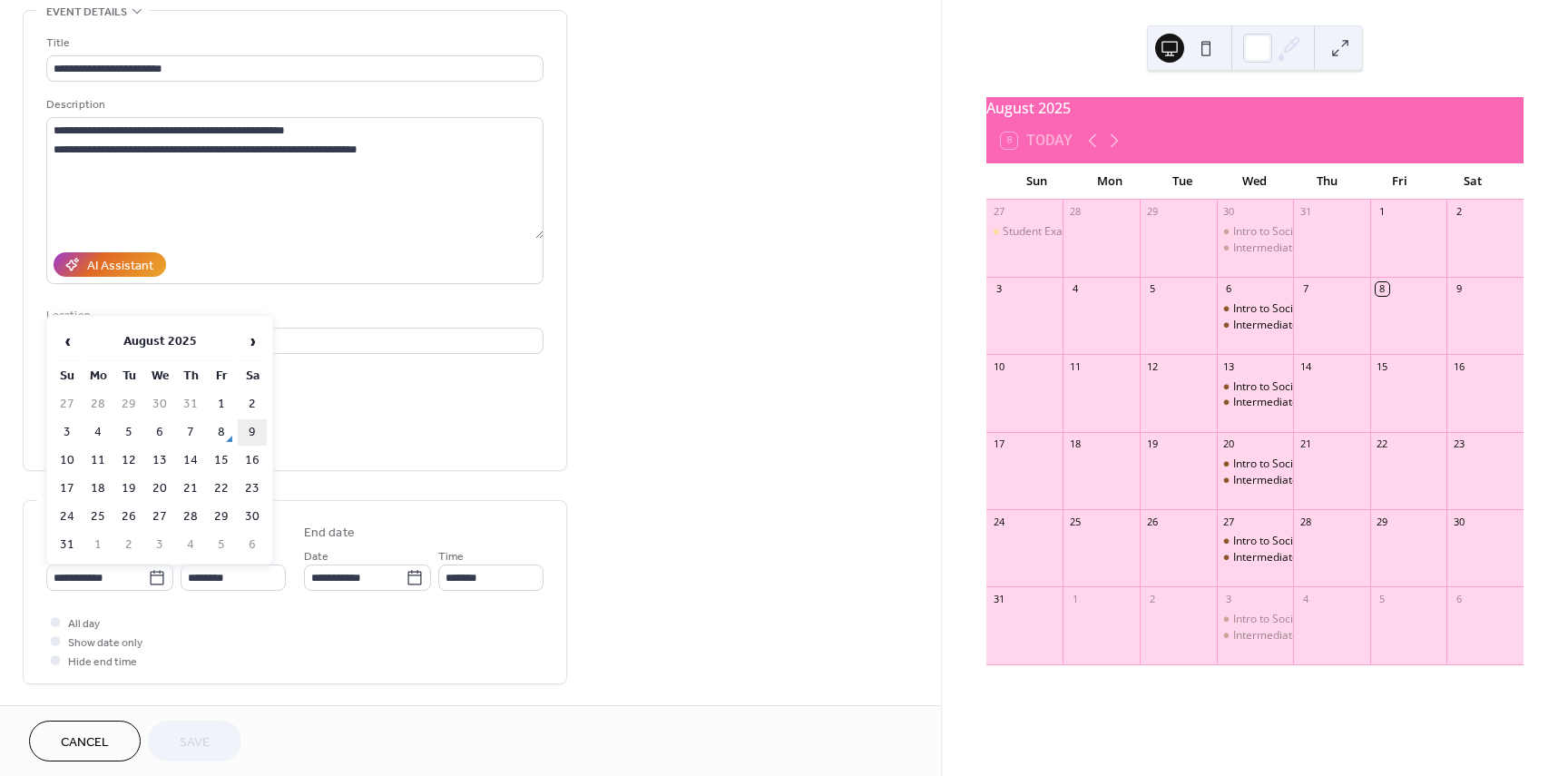 click on "9" at bounding box center (252, 432) 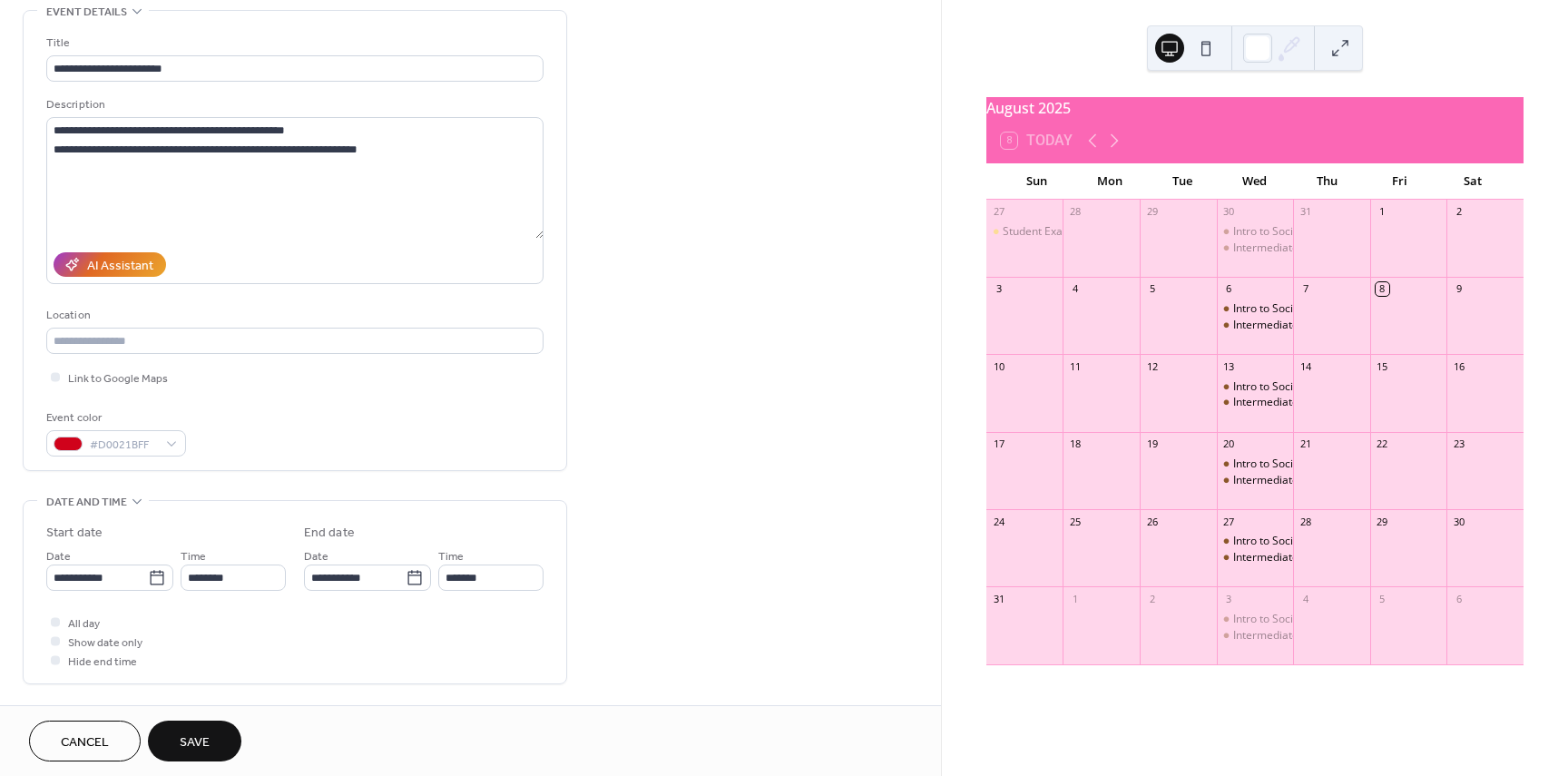 click on "Save" at bounding box center (194, 741) 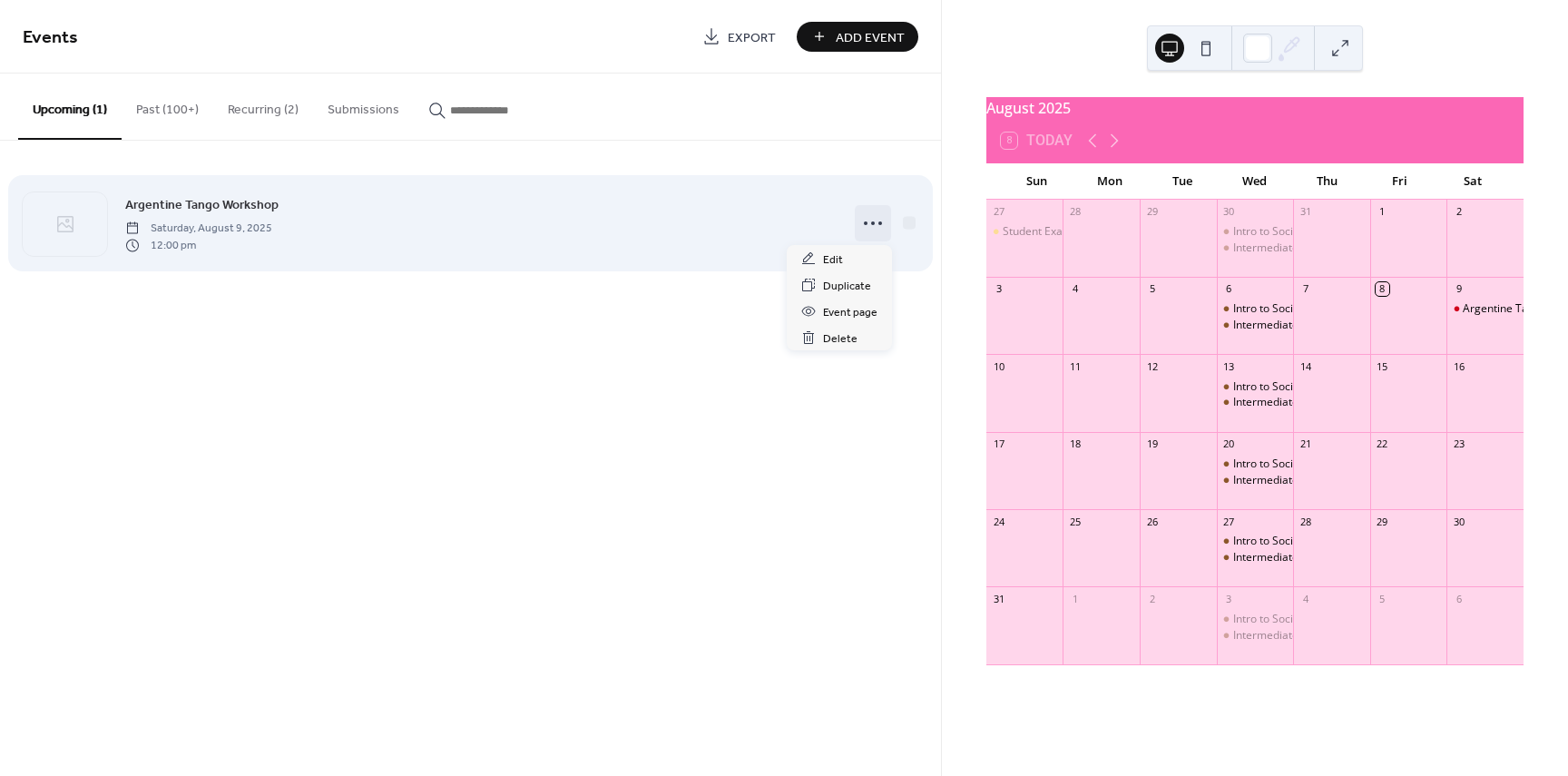 click 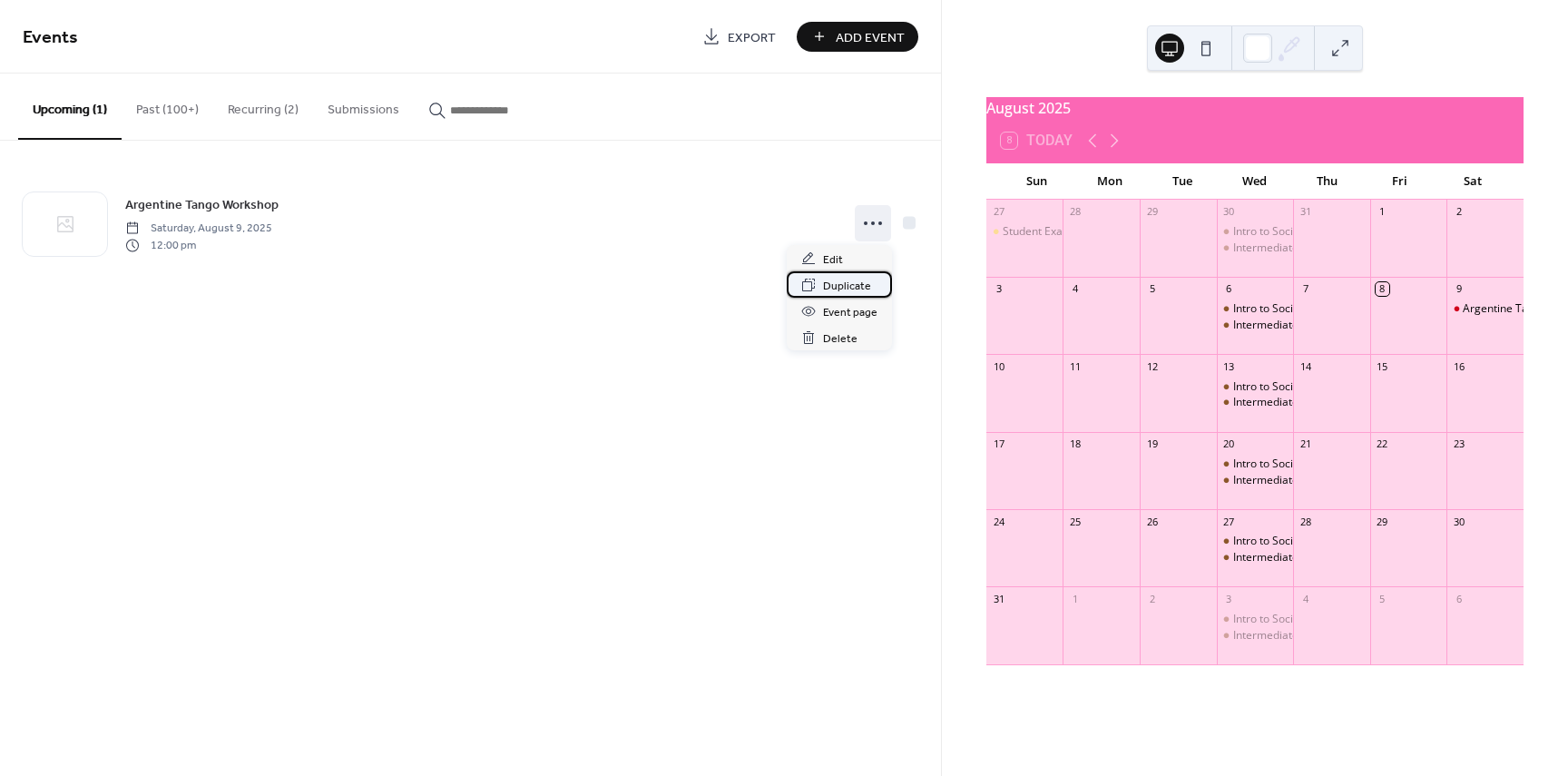 click on "Duplicate" at bounding box center (847, 286) 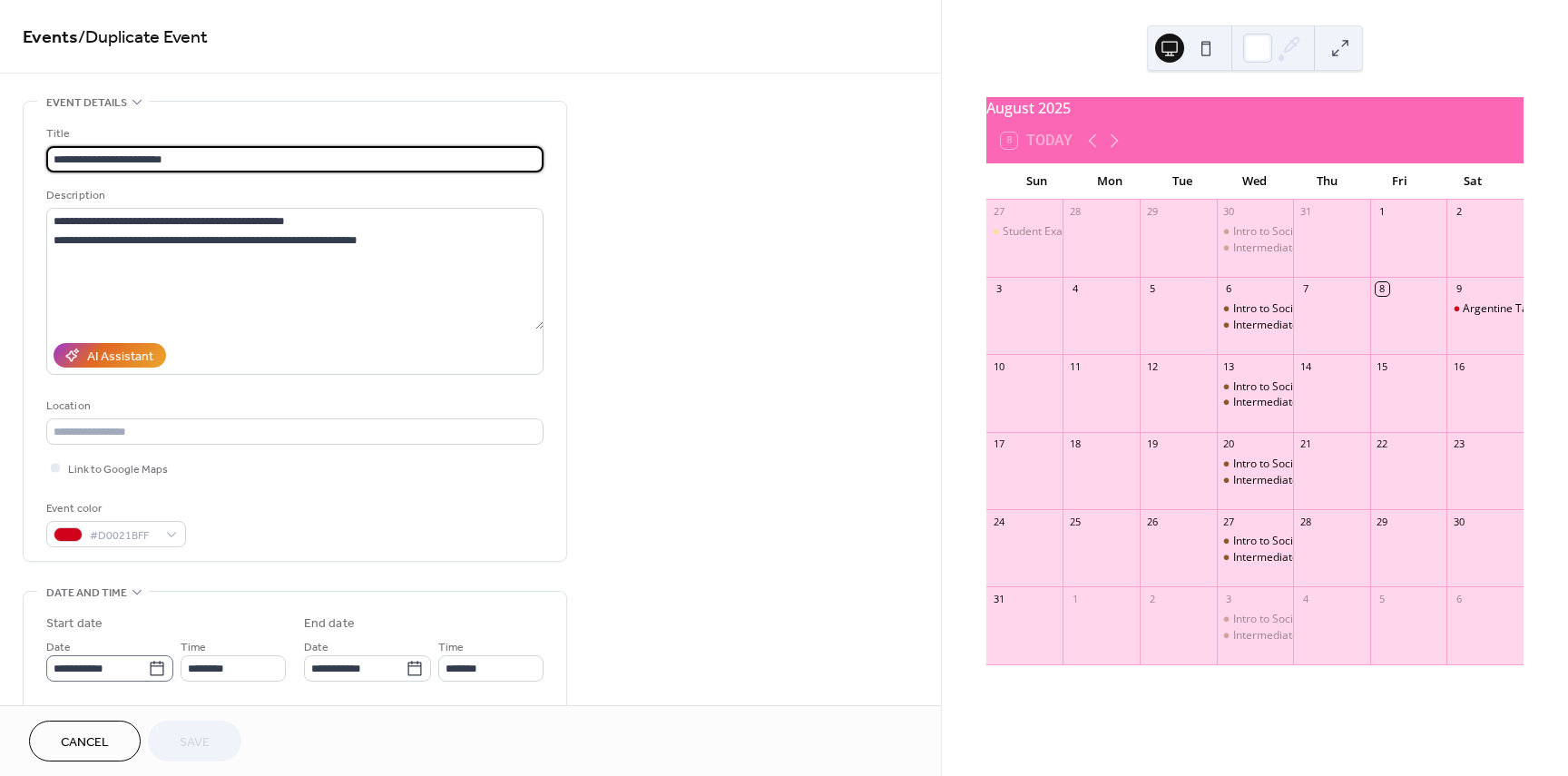 click 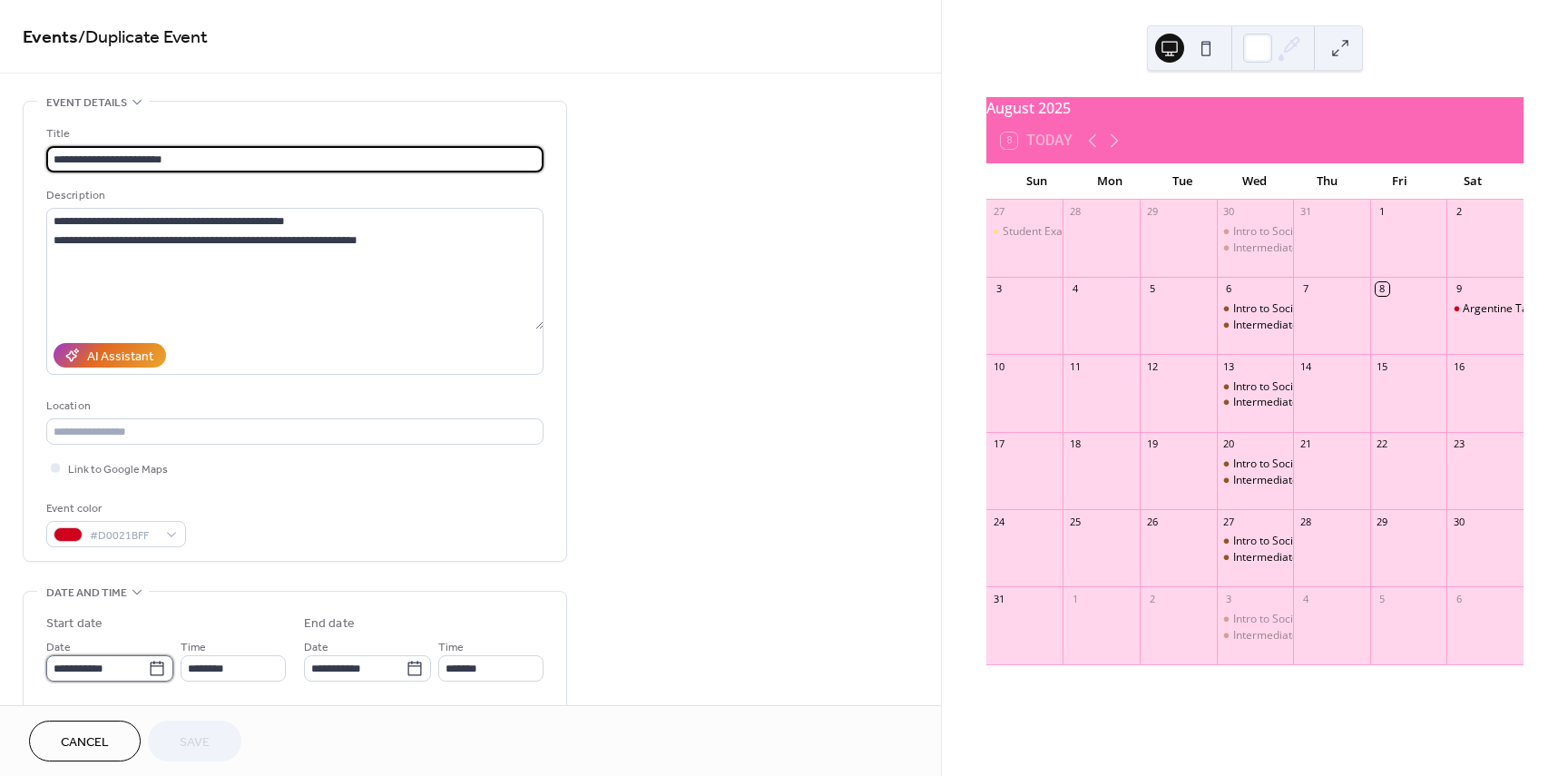 click on "**********" at bounding box center [97, 668] 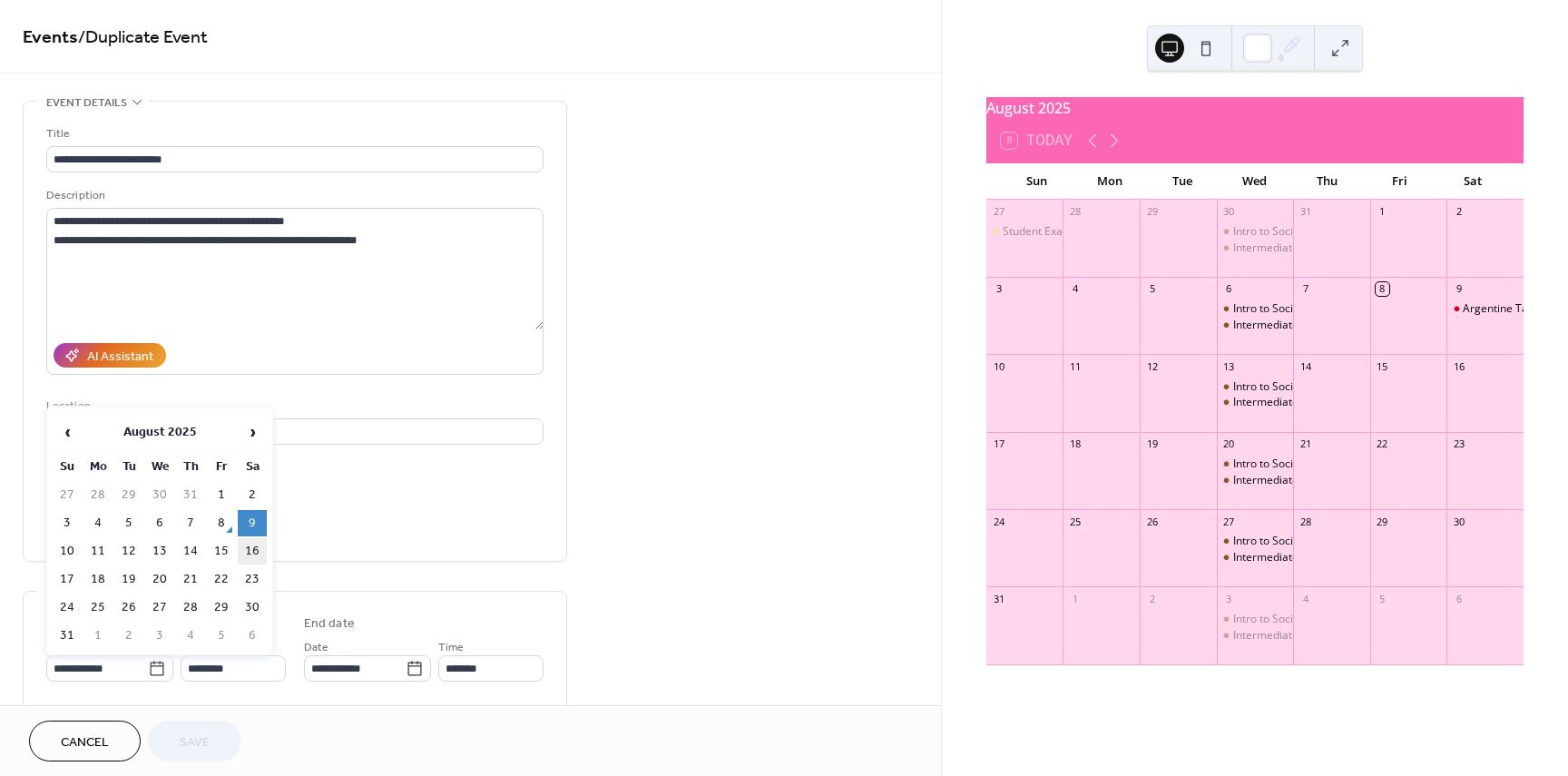 click on "16" at bounding box center (252, 551) 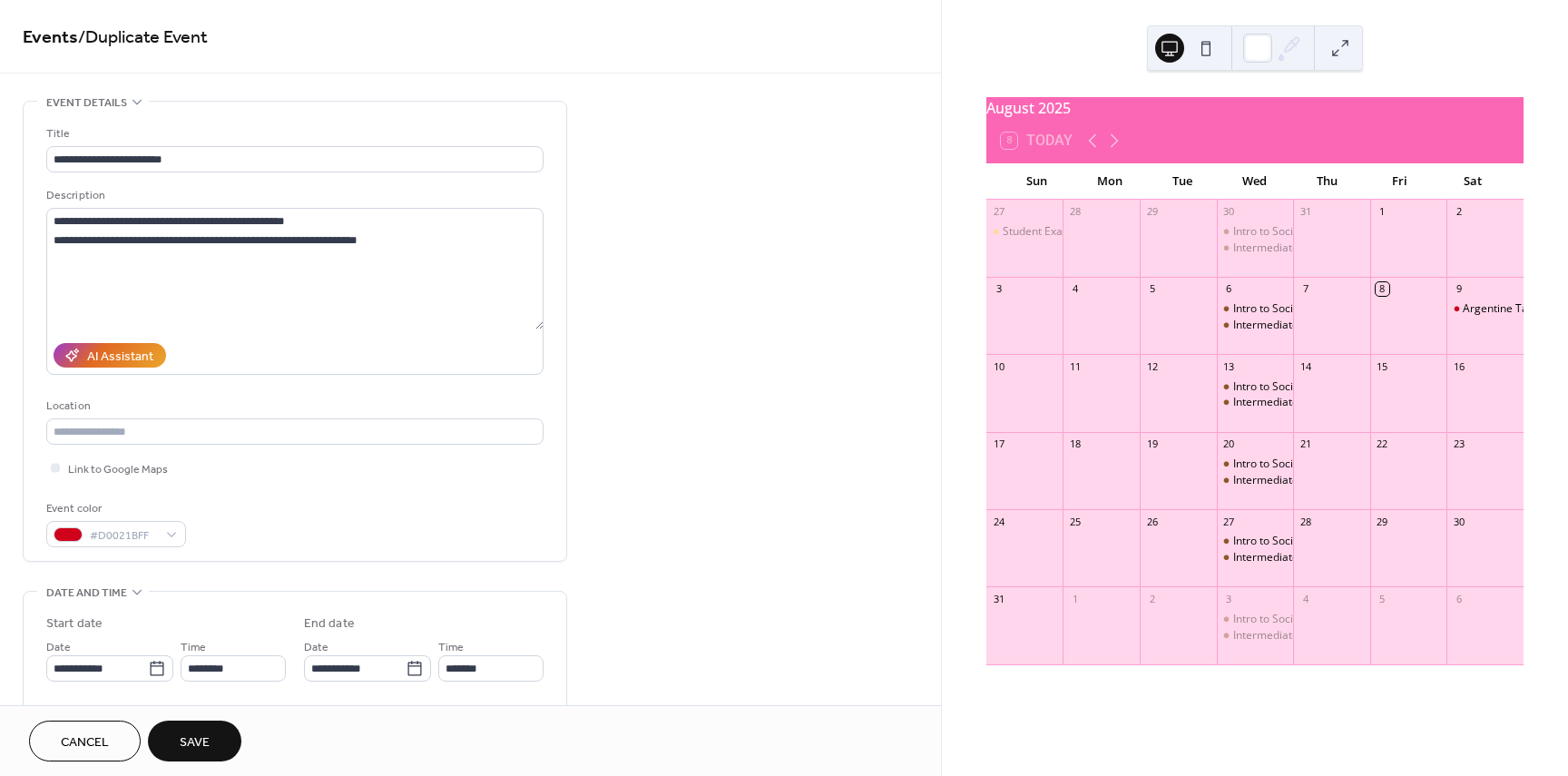 click on "Save" at bounding box center (194, 741) 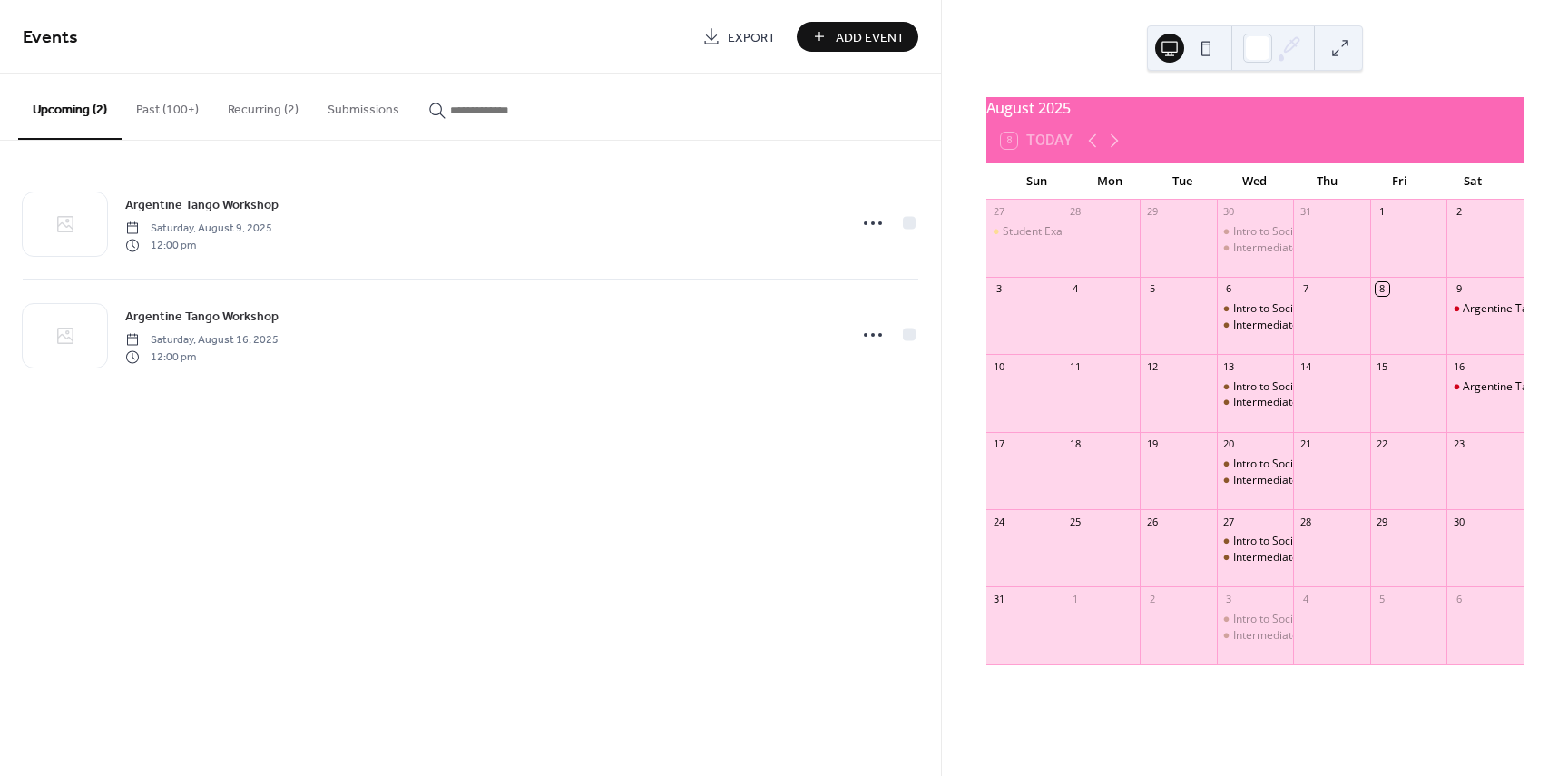 click on "Add Event" at bounding box center (870, 37) 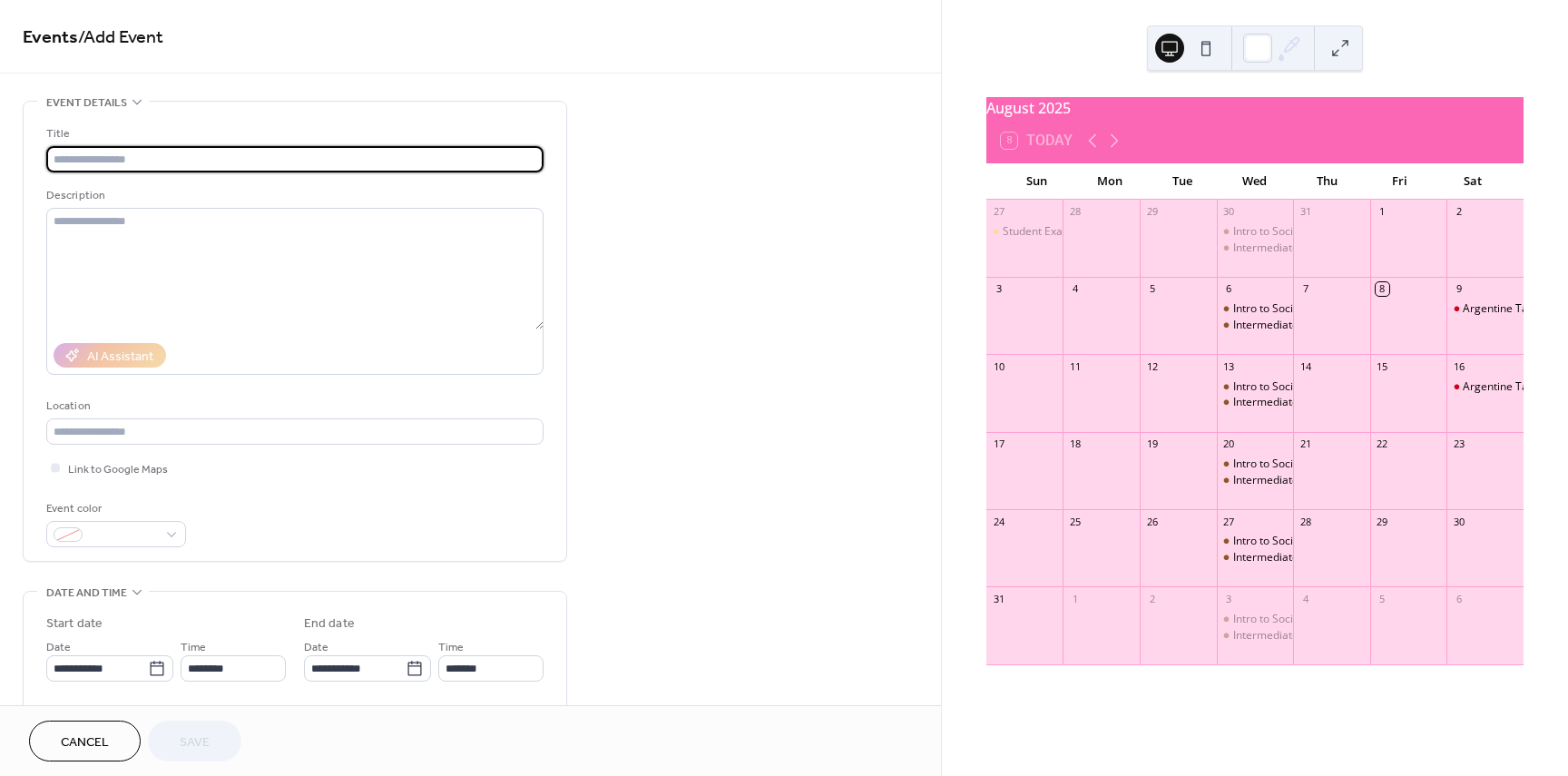 click at bounding box center [295, 159] 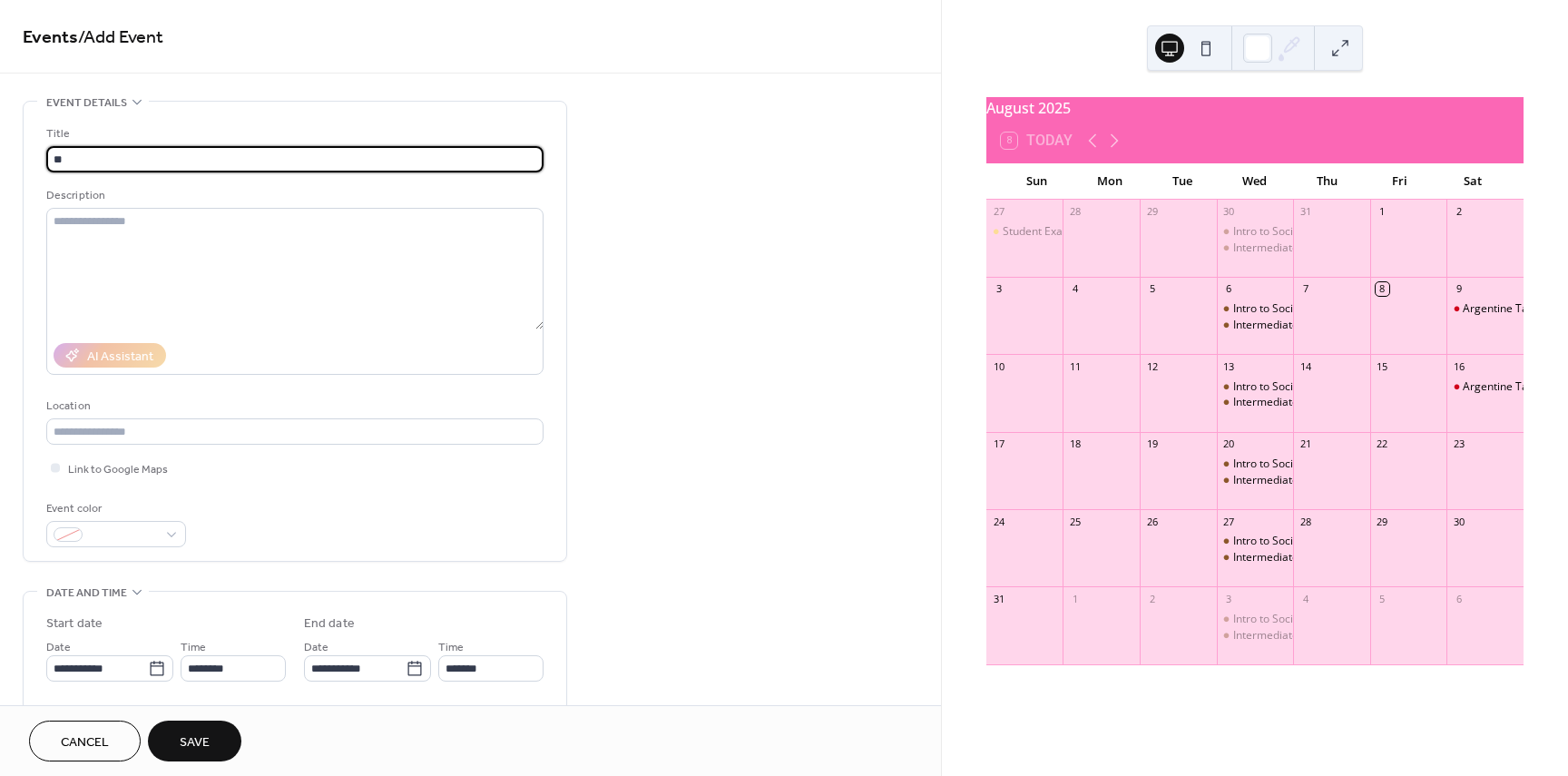 type on "*" 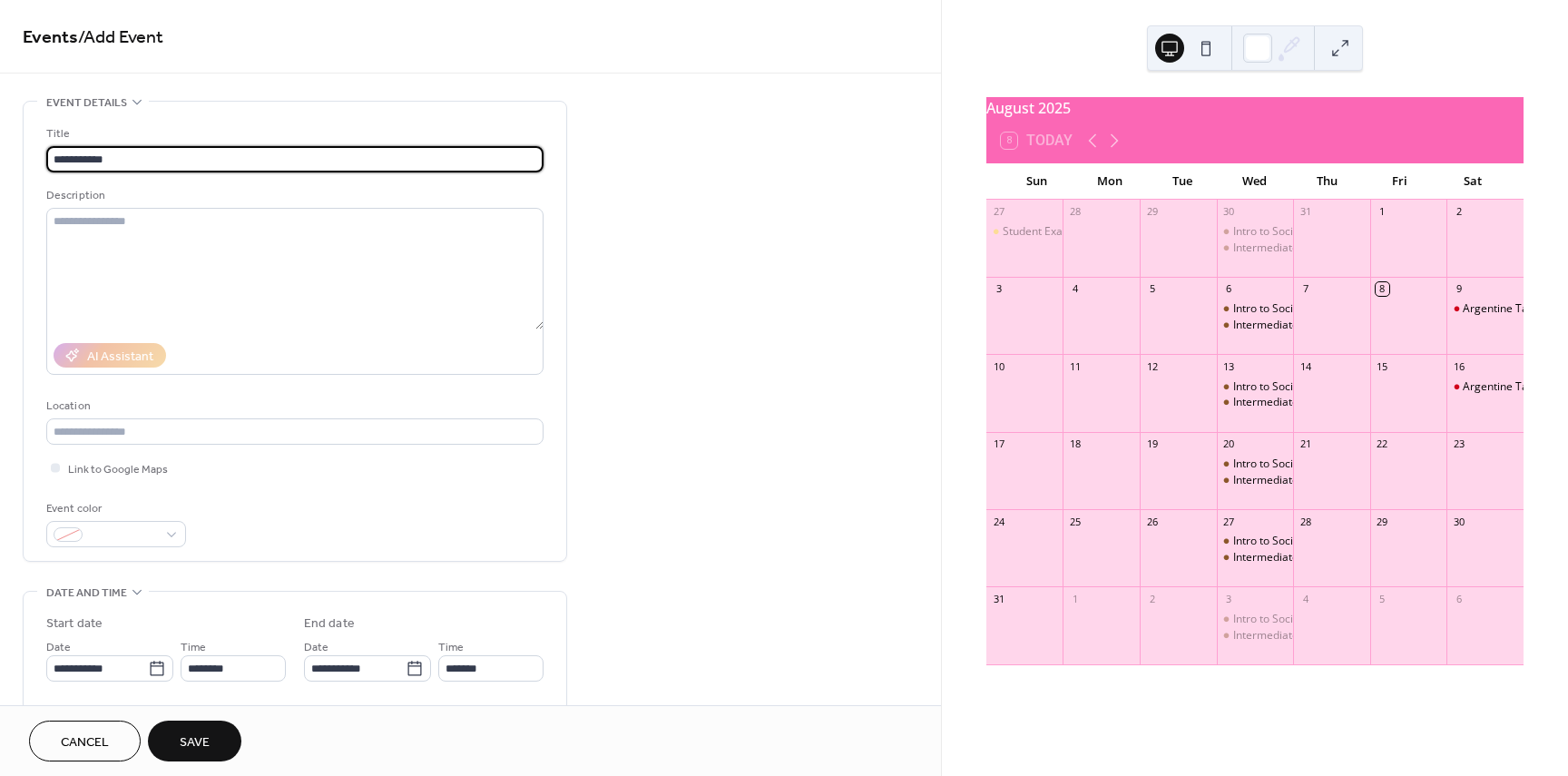 type on "**********" 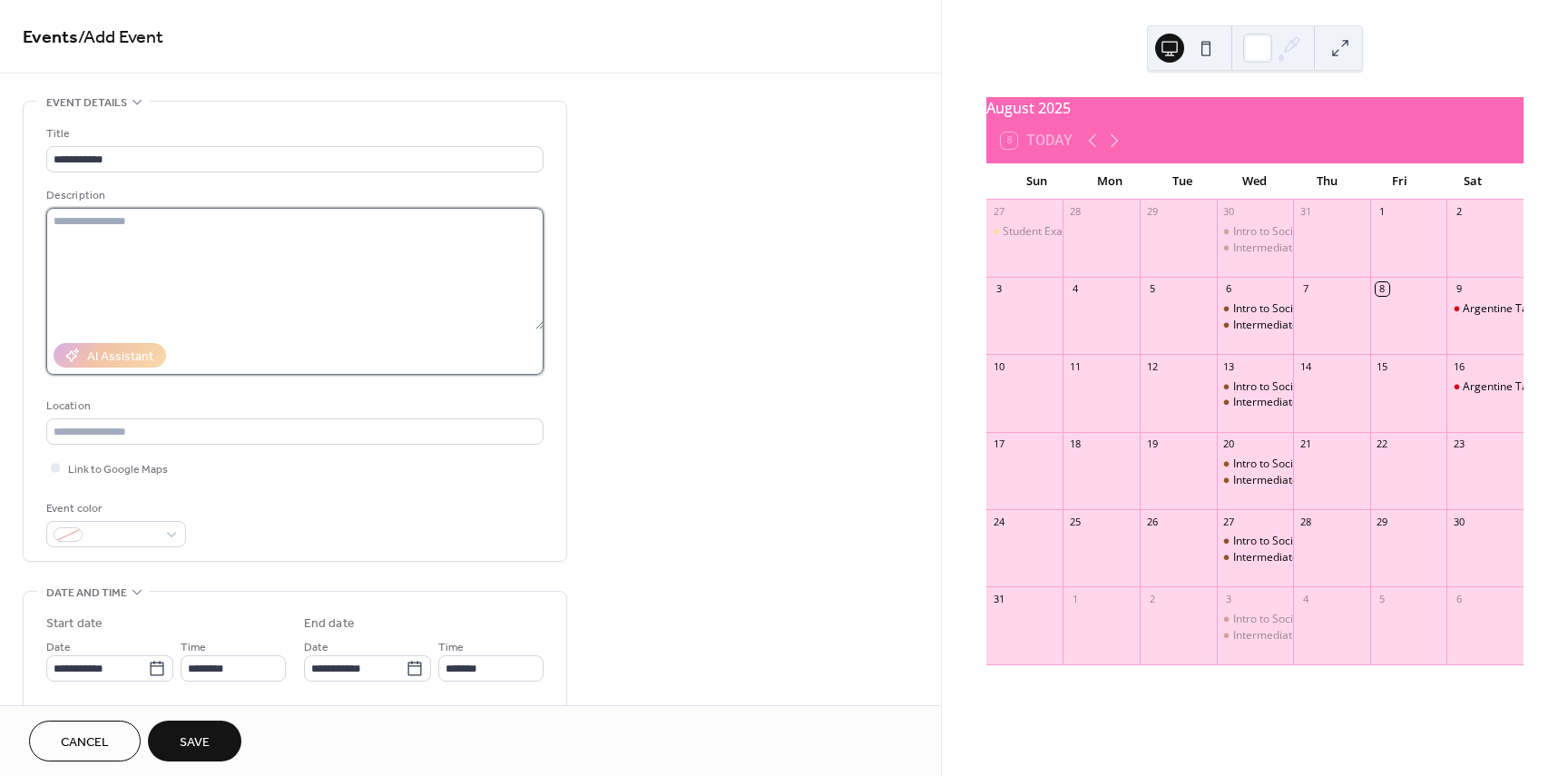 click at bounding box center [295, 269] 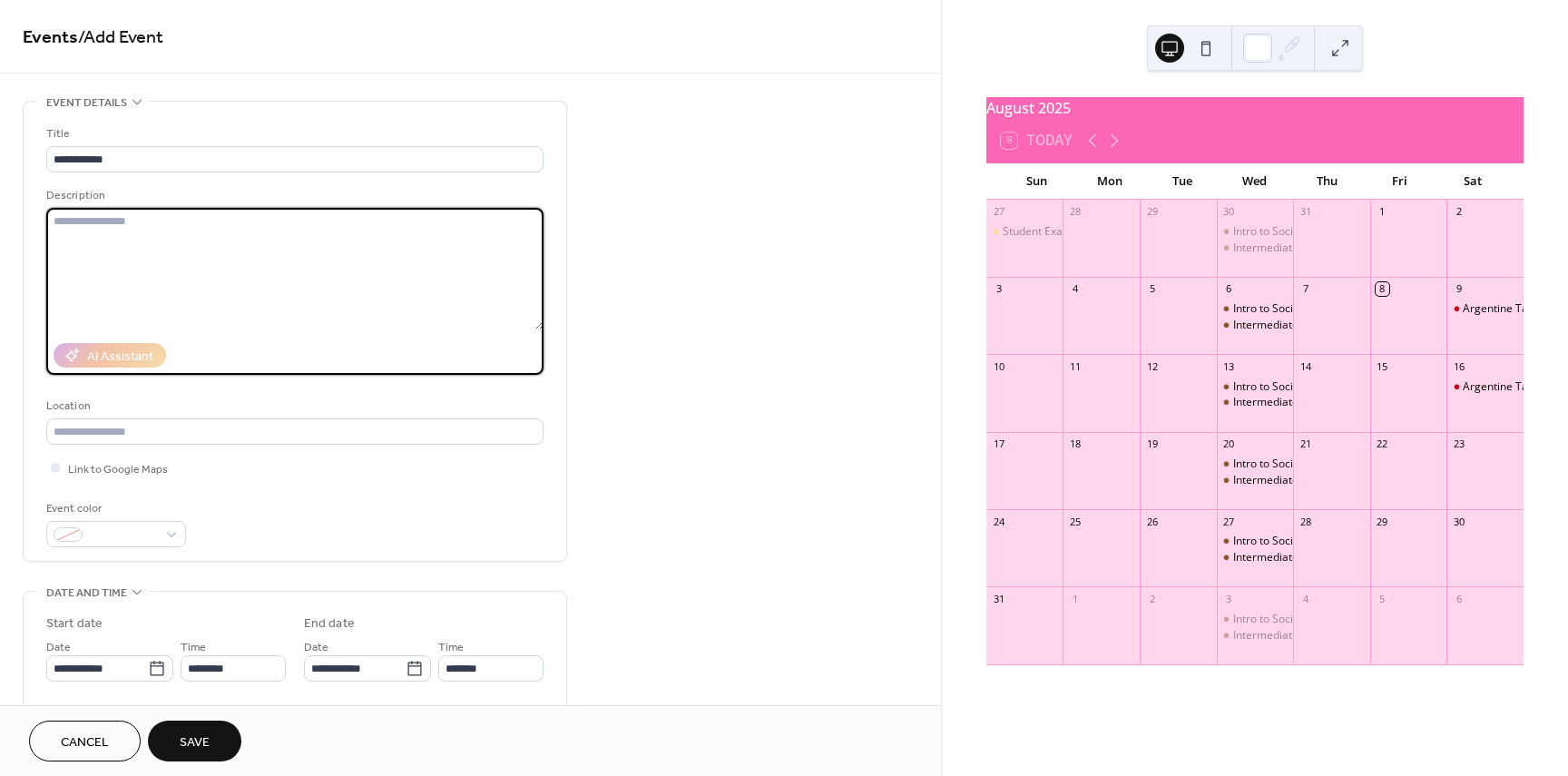 paste on "**********" 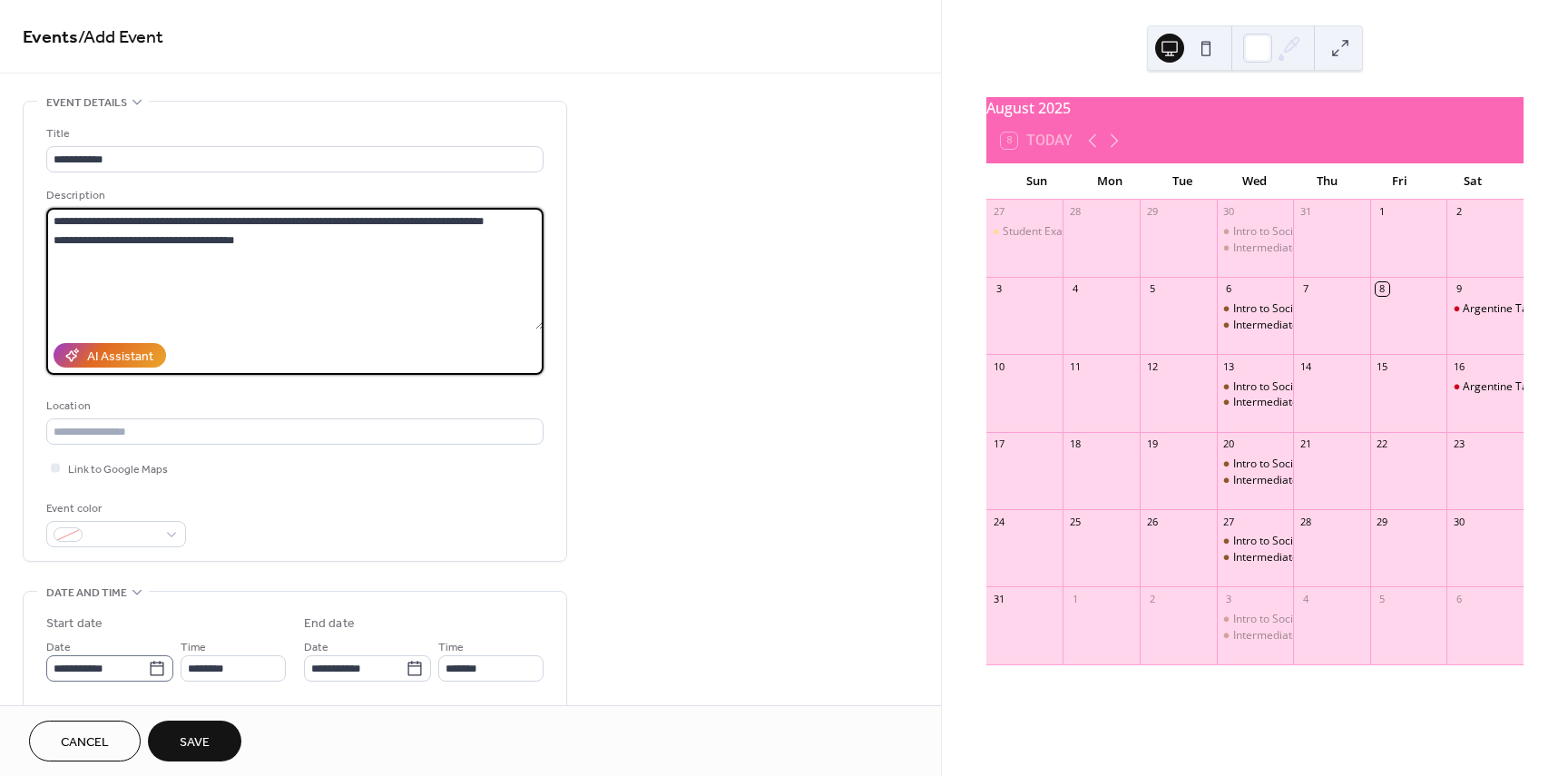 type on "**********" 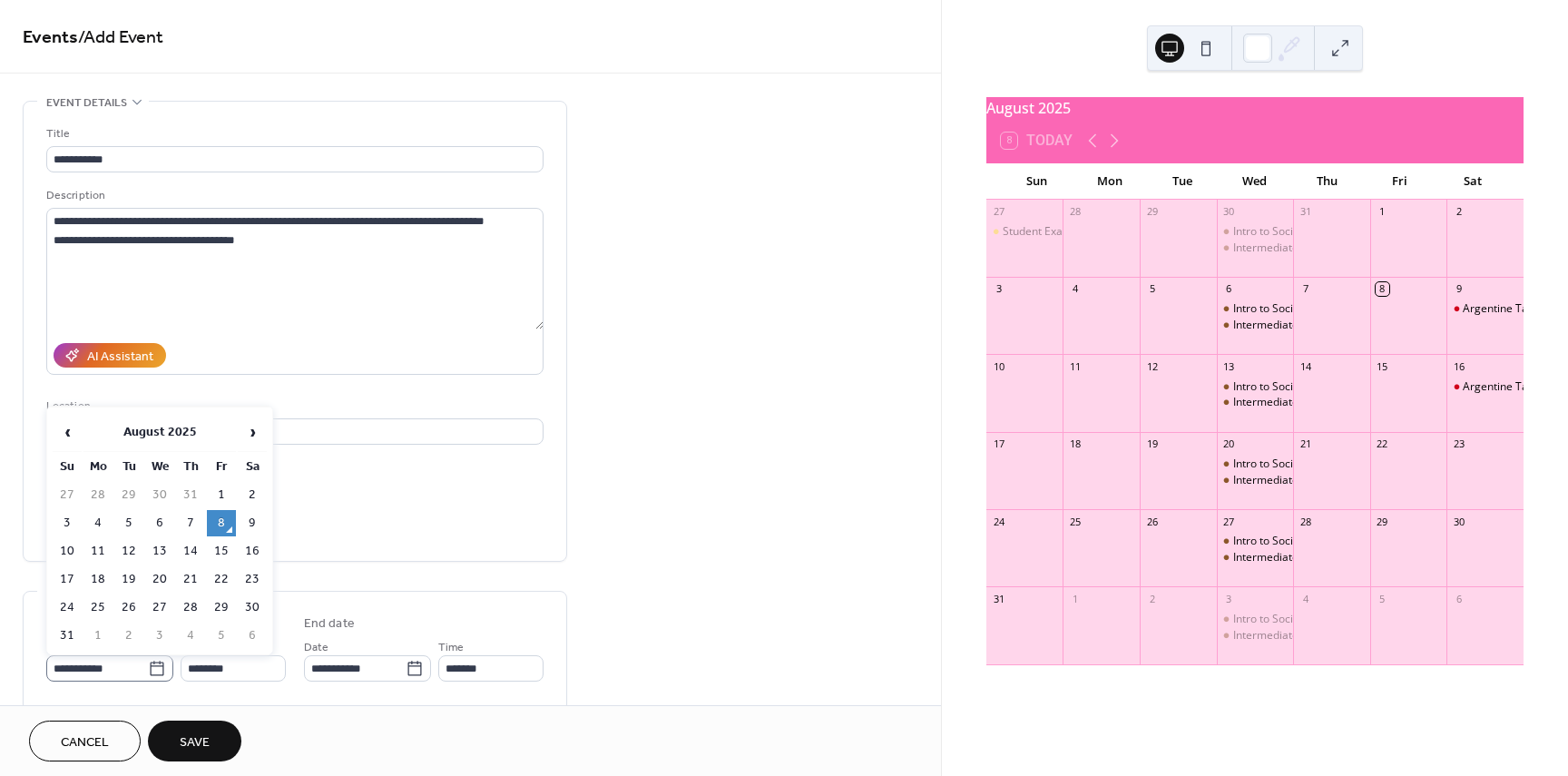 click 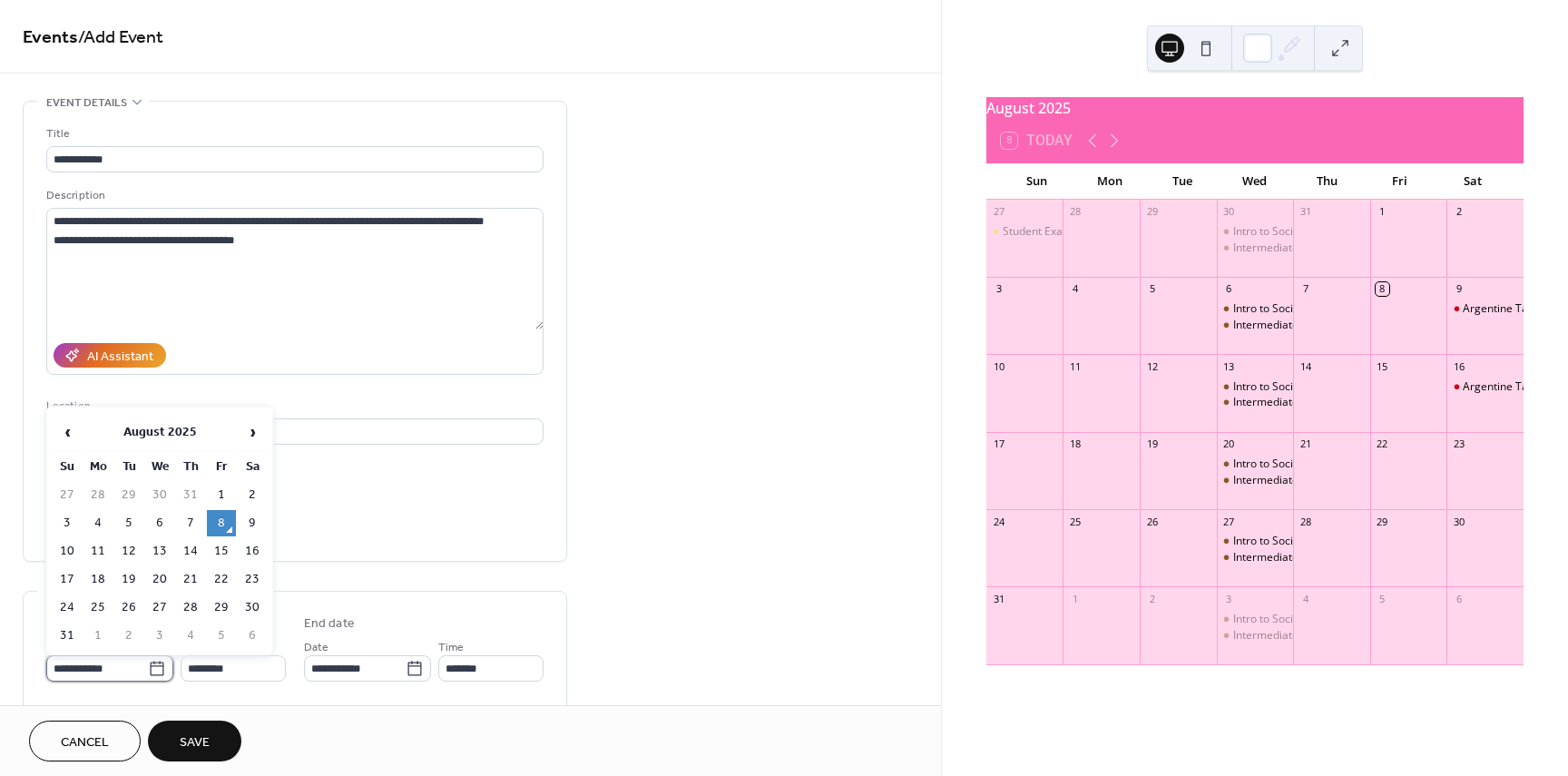 click on "**********" at bounding box center [97, 668] 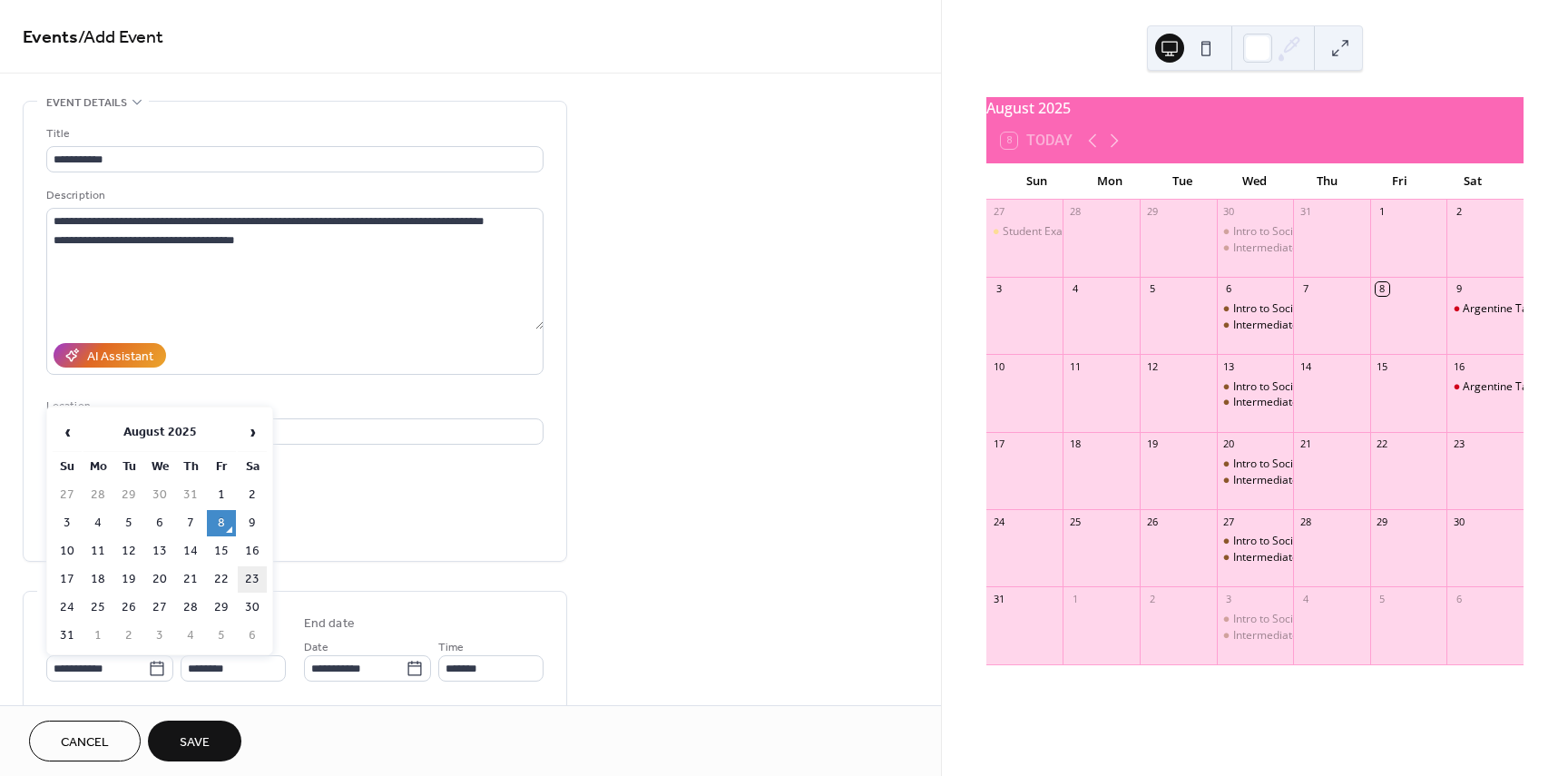 click on "23" at bounding box center [252, 579] 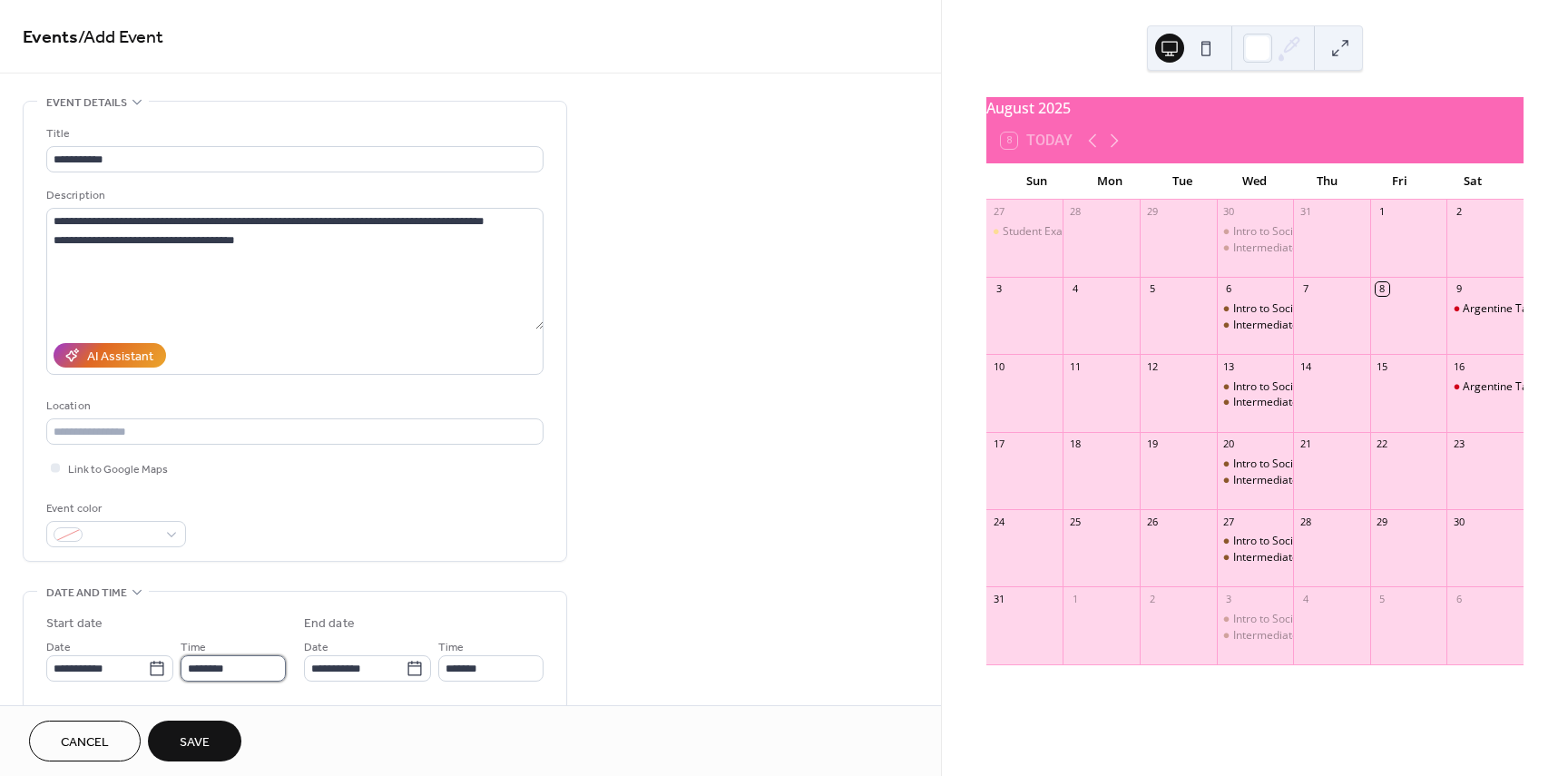 click on "********" at bounding box center (233, 668) 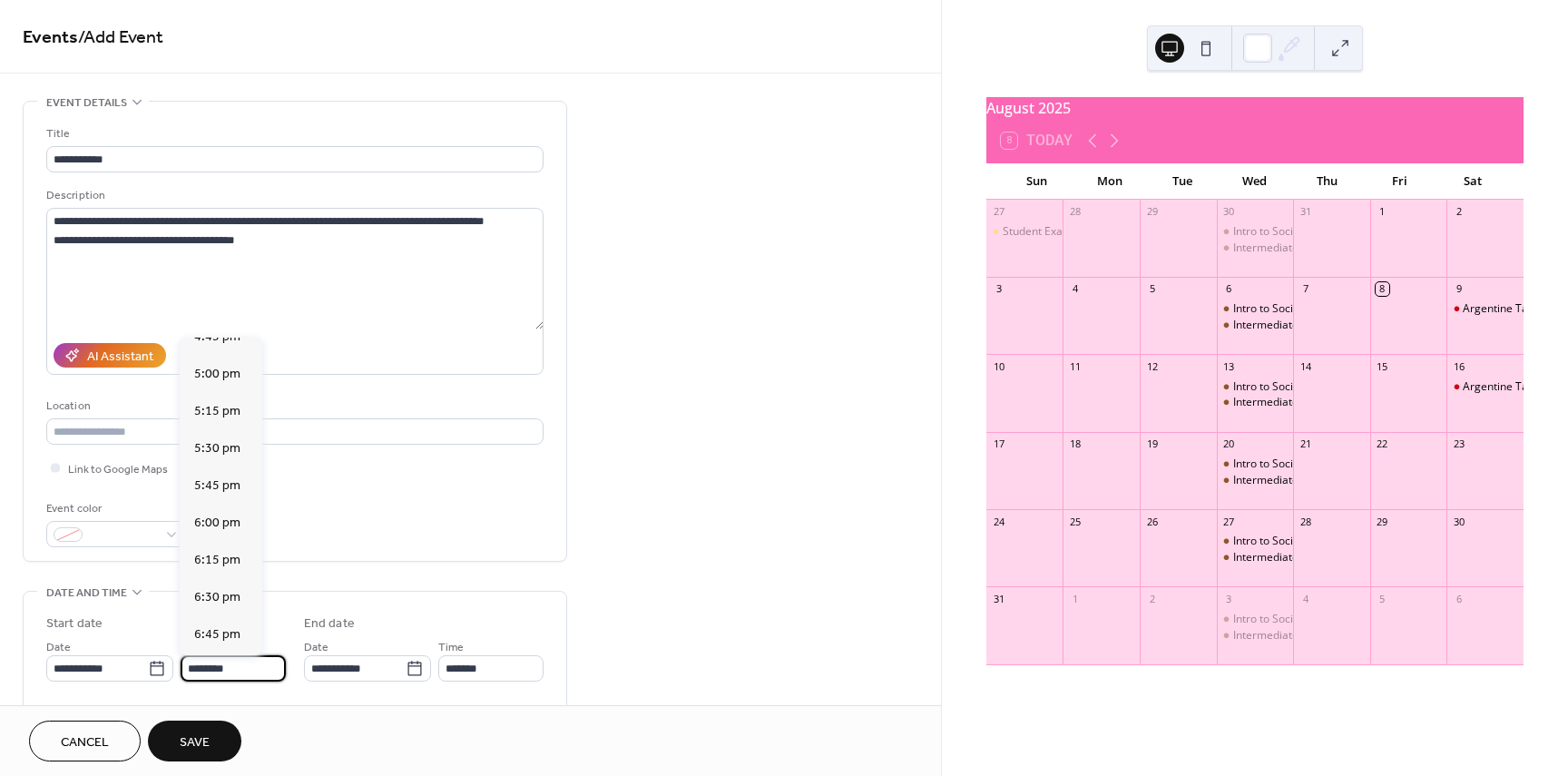 scroll, scrollTop: 2421, scrollLeft: 0, axis: vertical 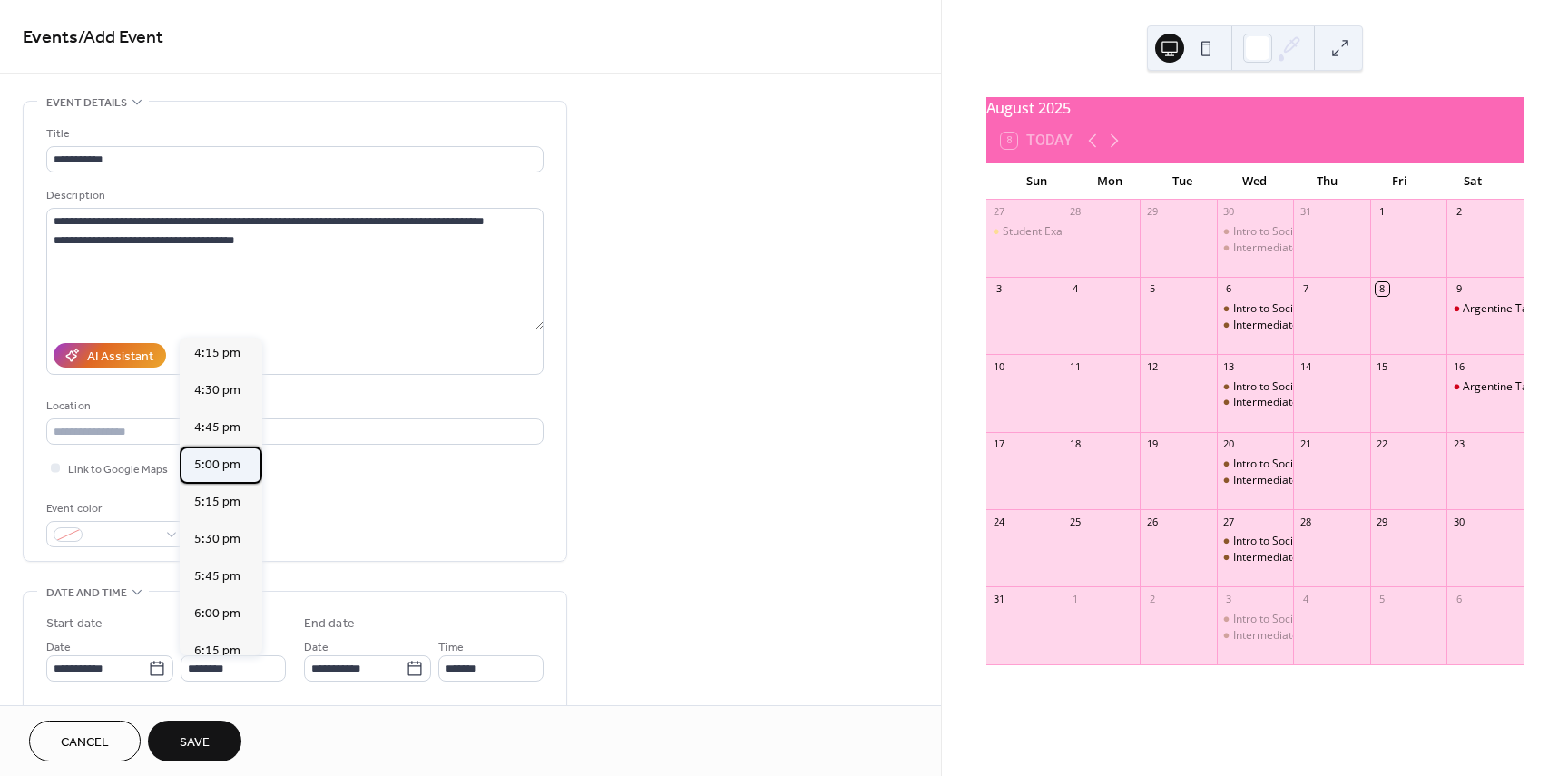 click on "5:00 pm" at bounding box center (217, 465) 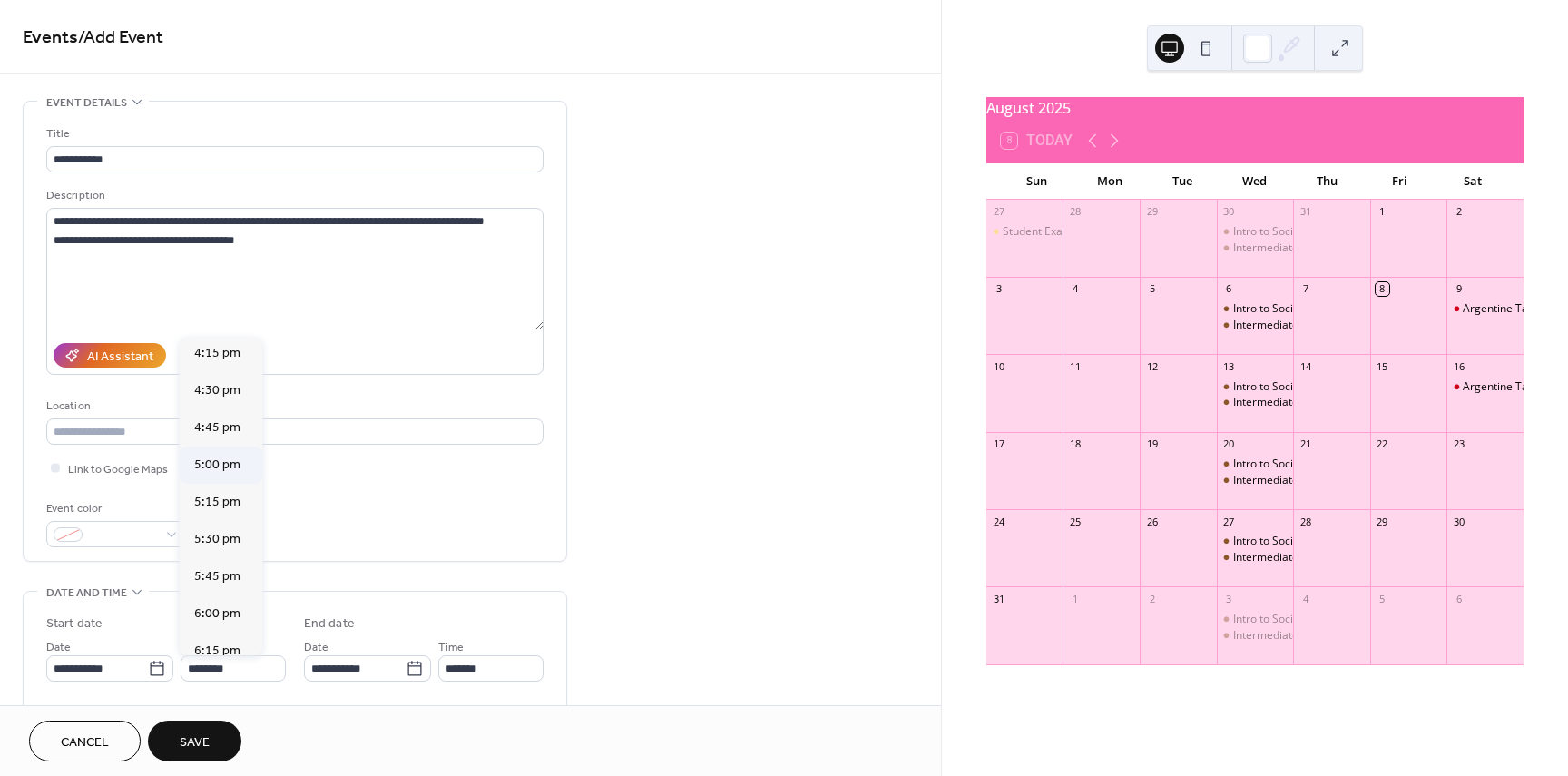 type on "*******" 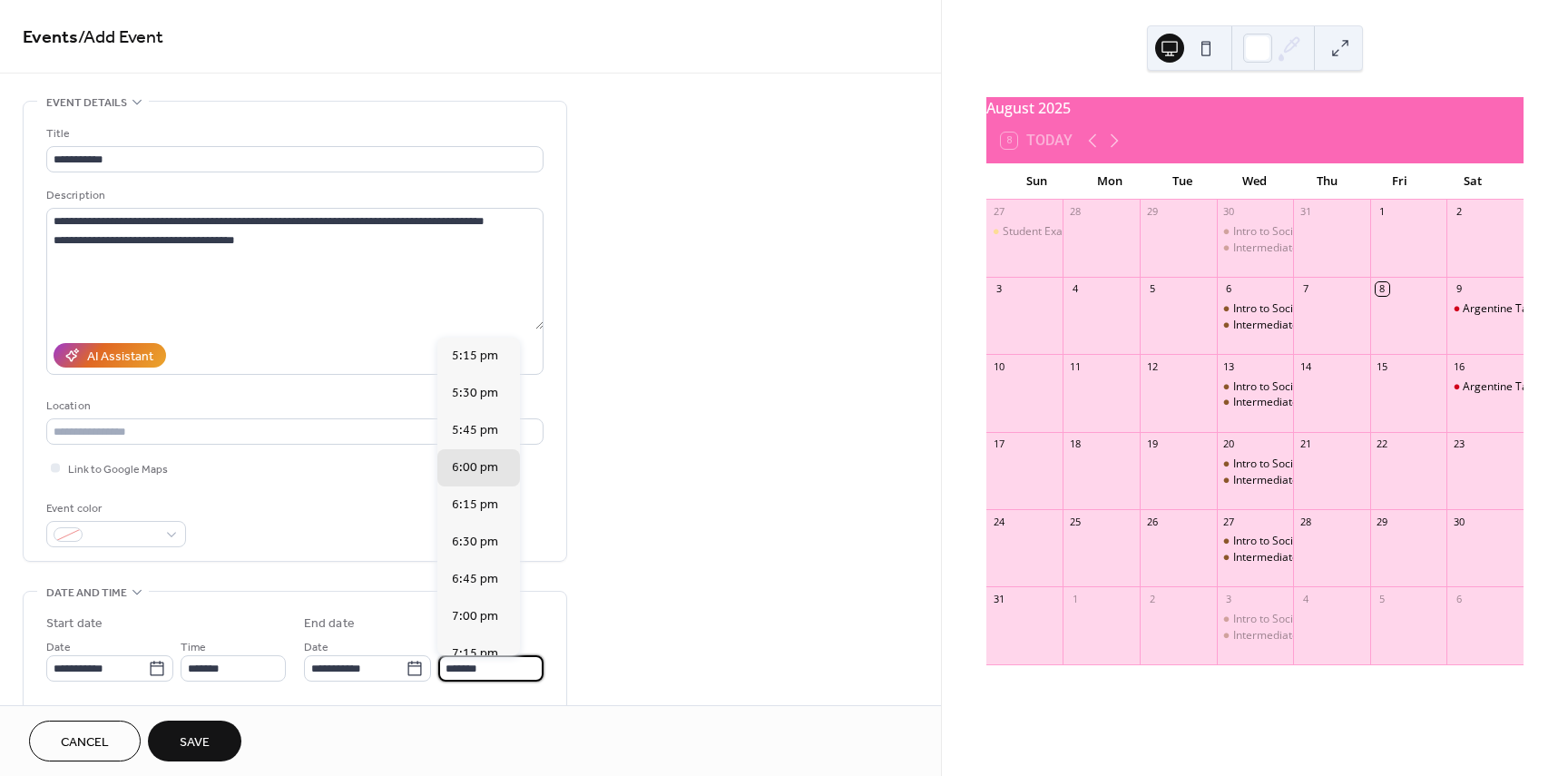 click on "*******" at bounding box center [491, 668] 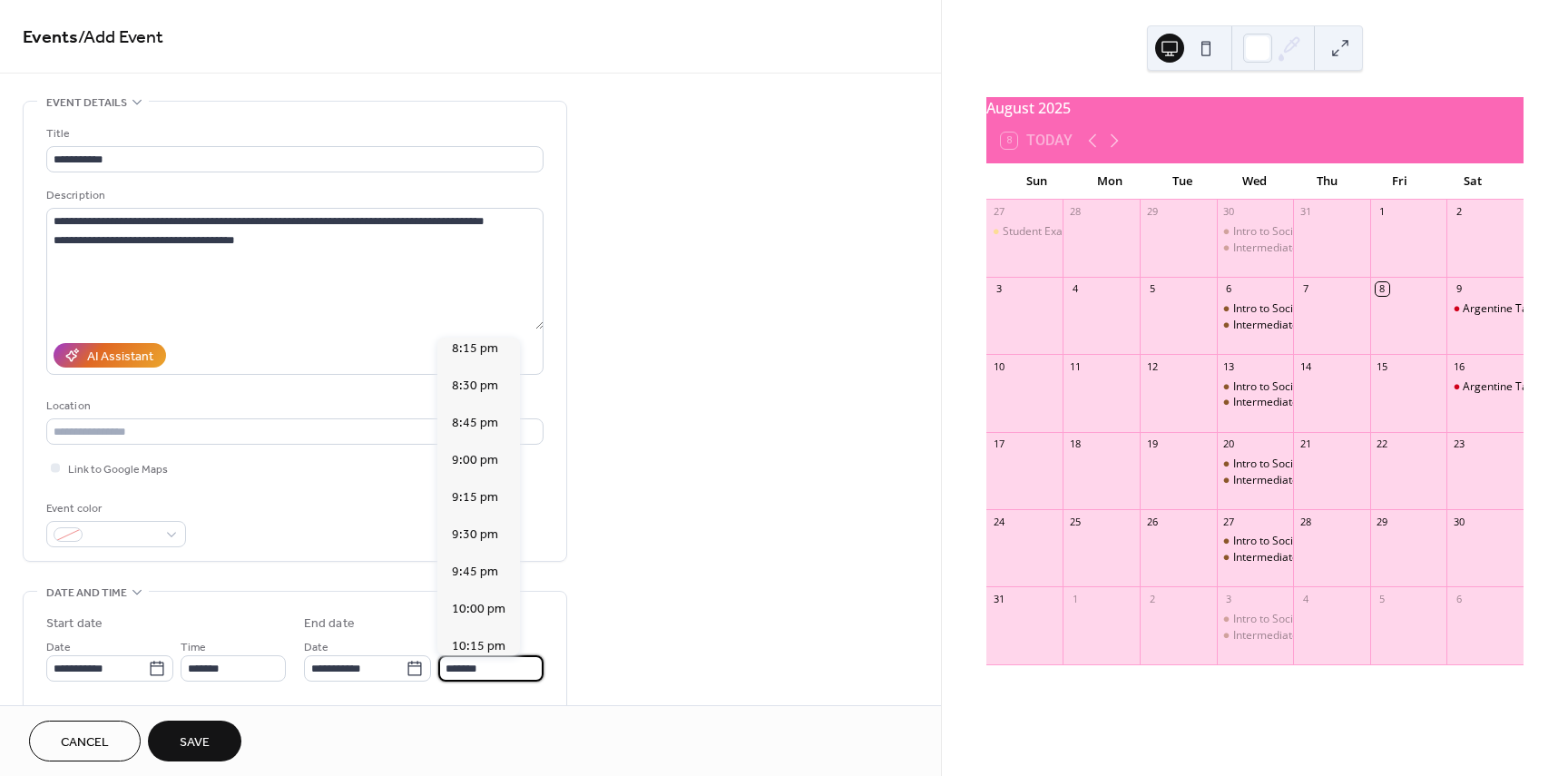 scroll, scrollTop: 545, scrollLeft: 0, axis: vertical 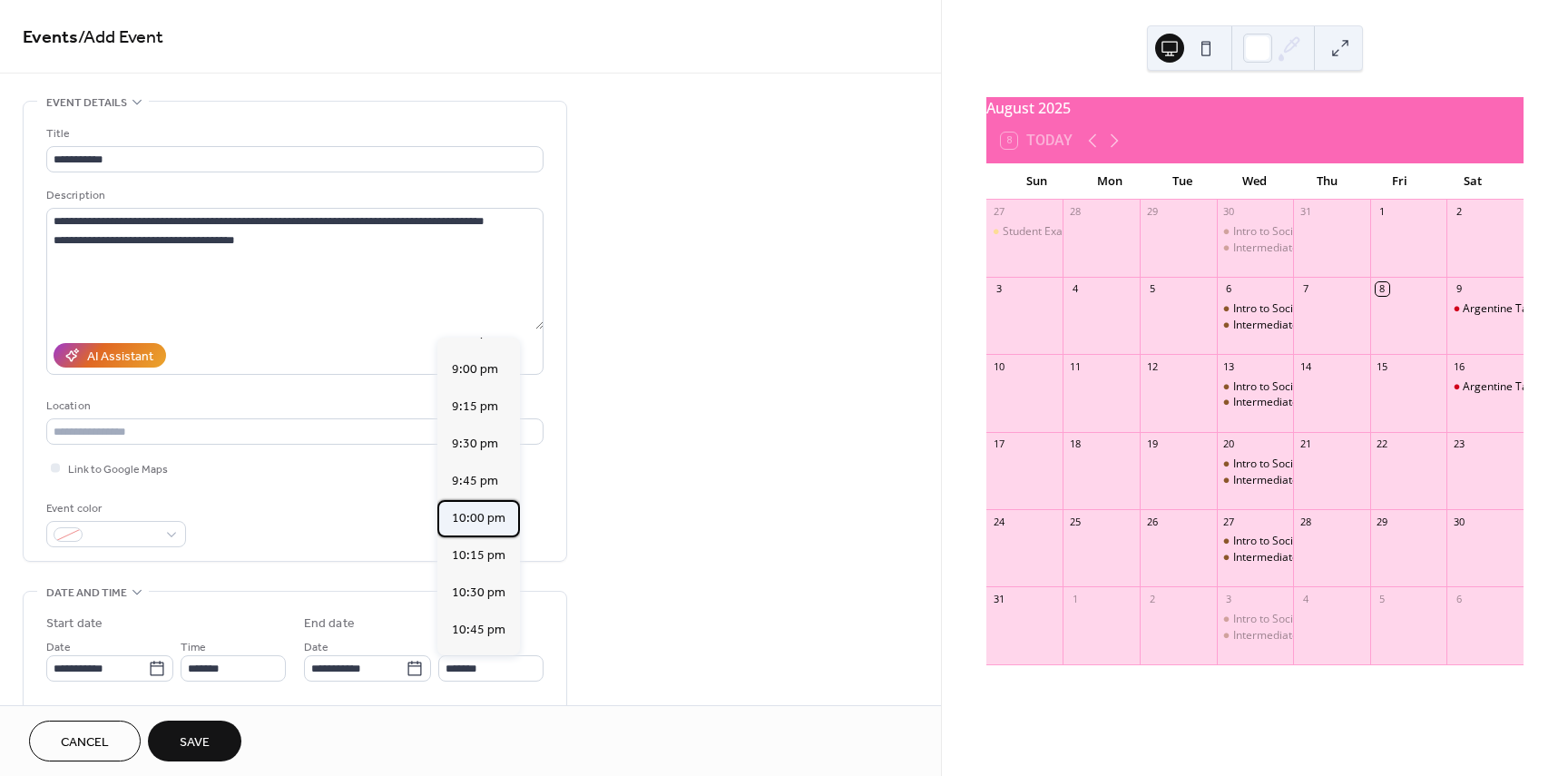 click on "10:00 pm" at bounding box center [478, 518] 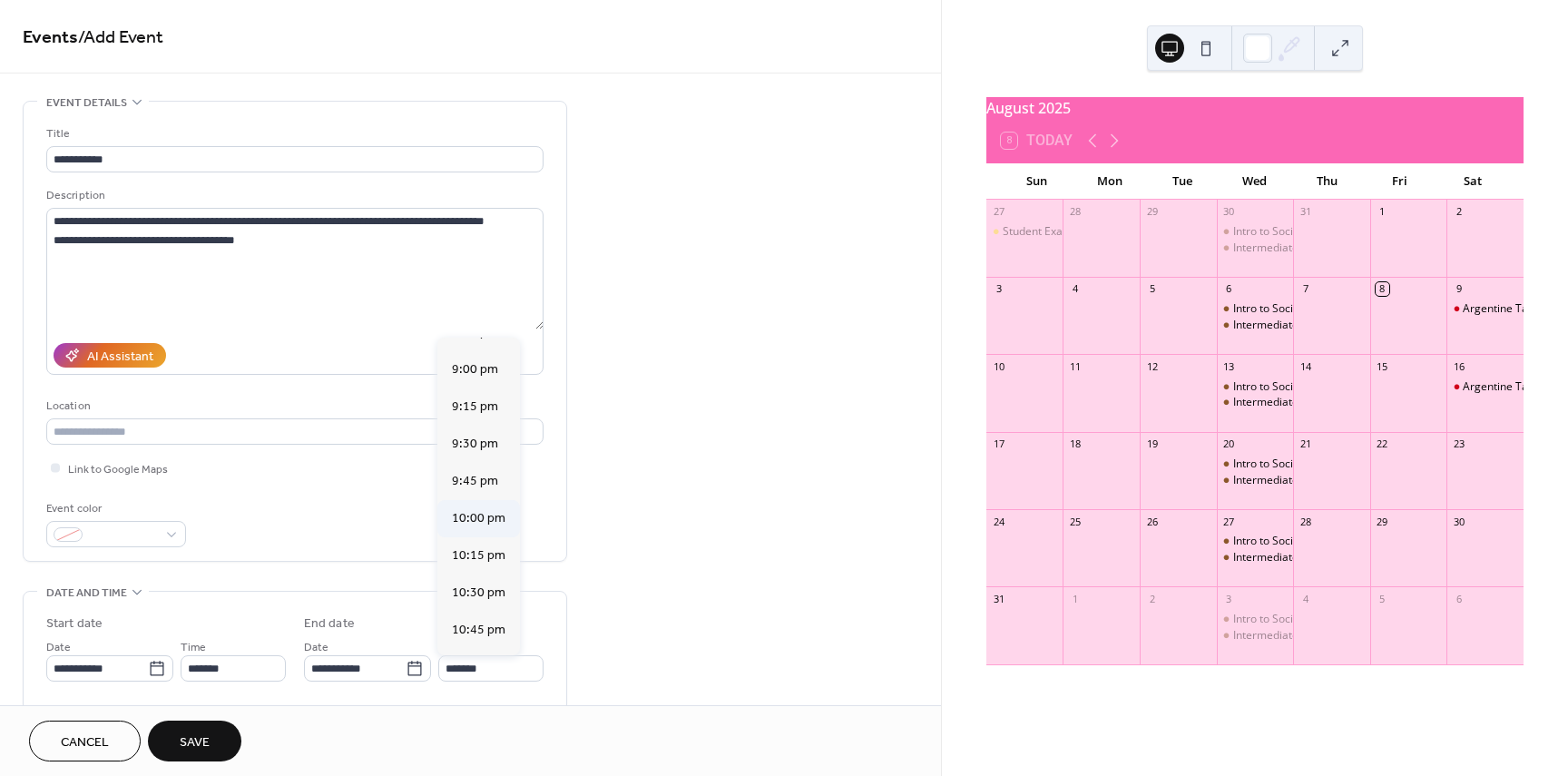type on "********" 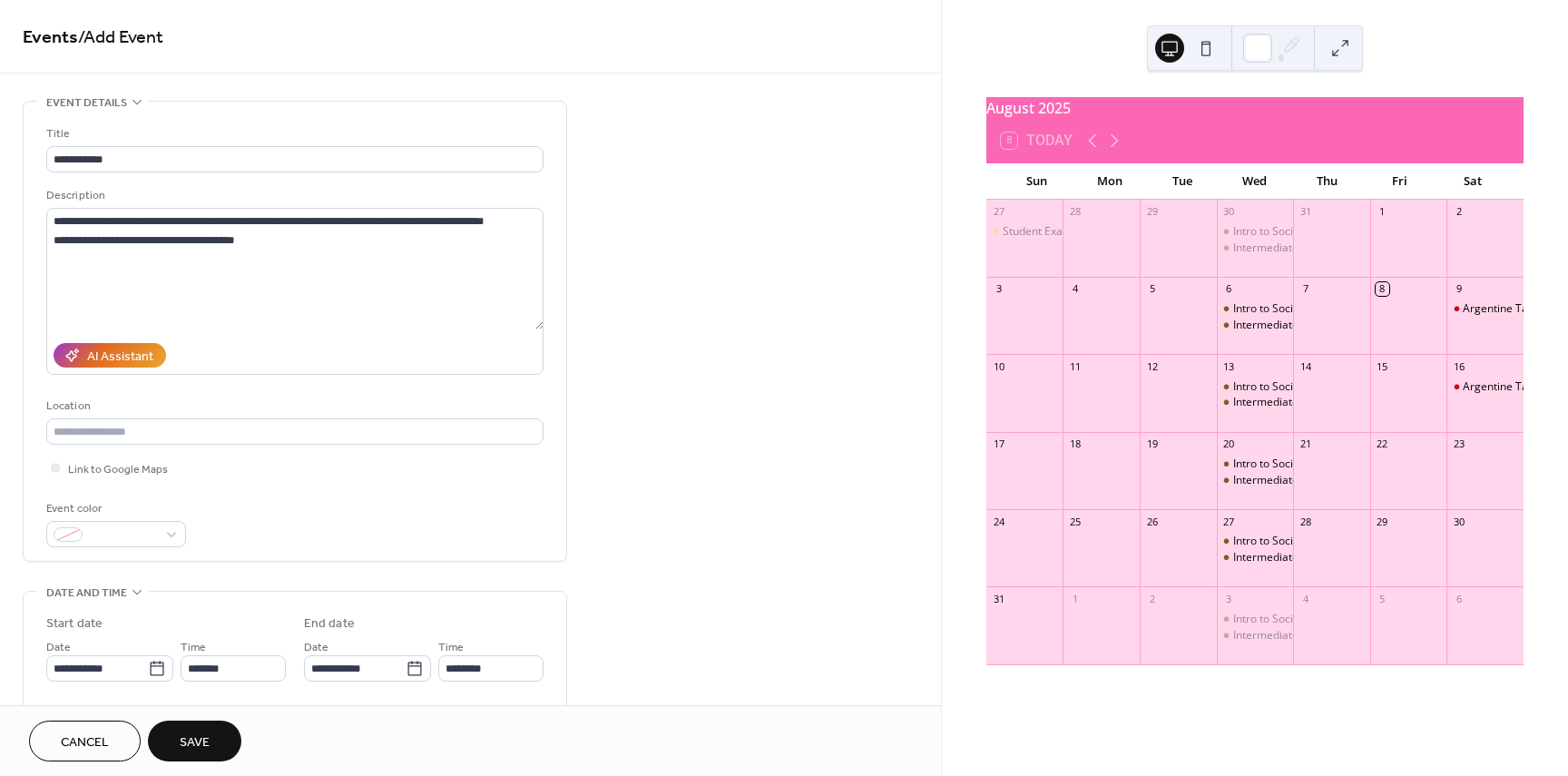 click on "Save" at bounding box center [194, 742] 